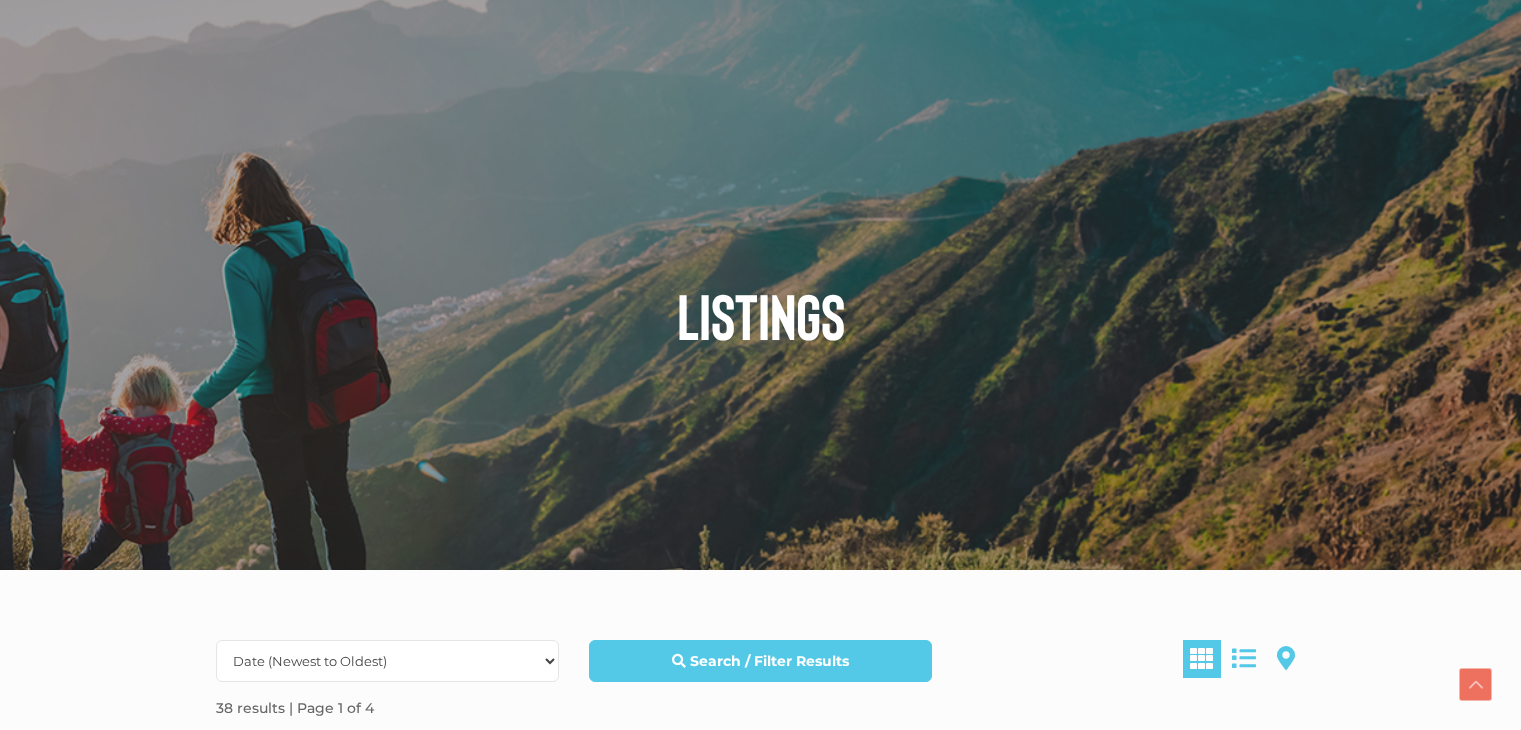 scroll, scrollTop: 1310, scrollLeft: 0, axis: vertical 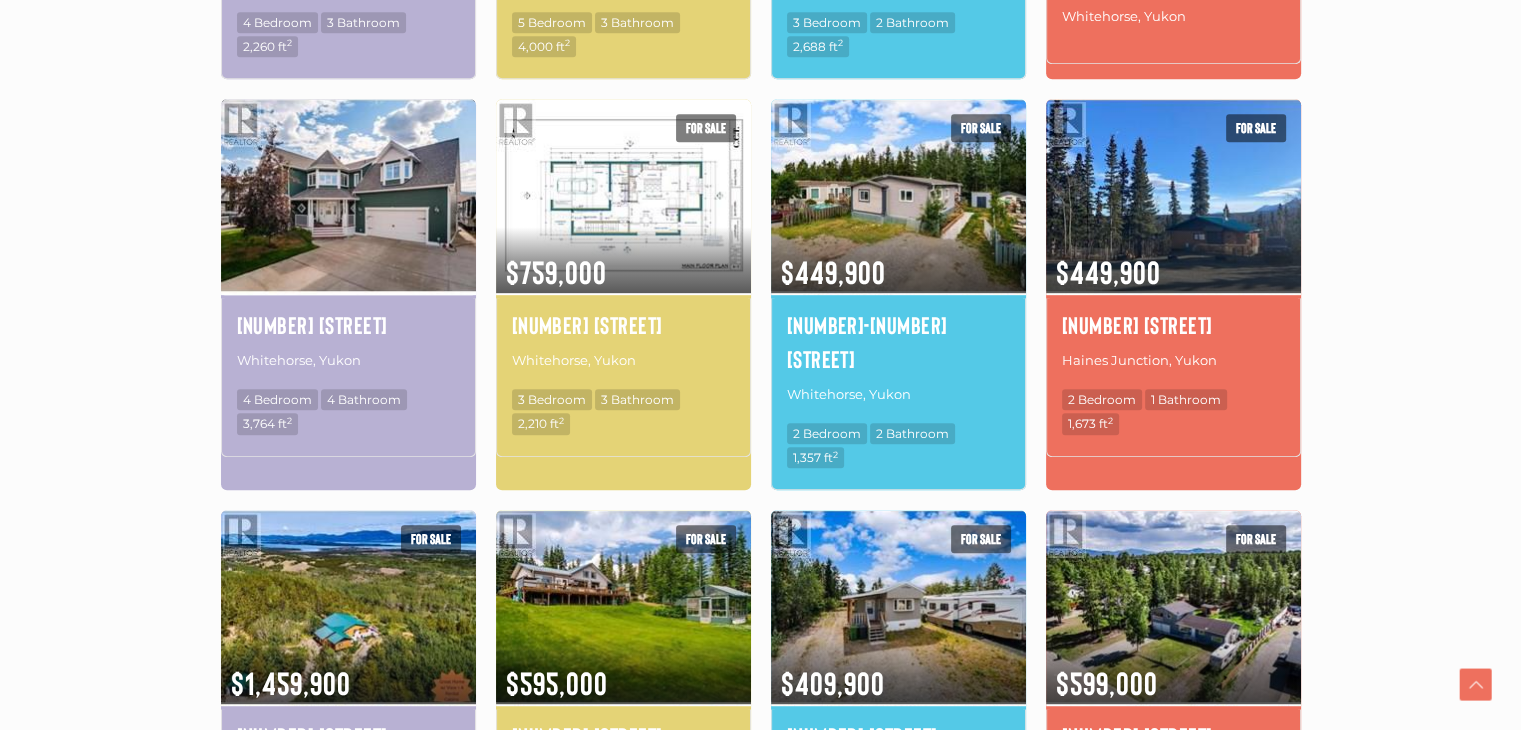 click at bounding box center (348, 195) 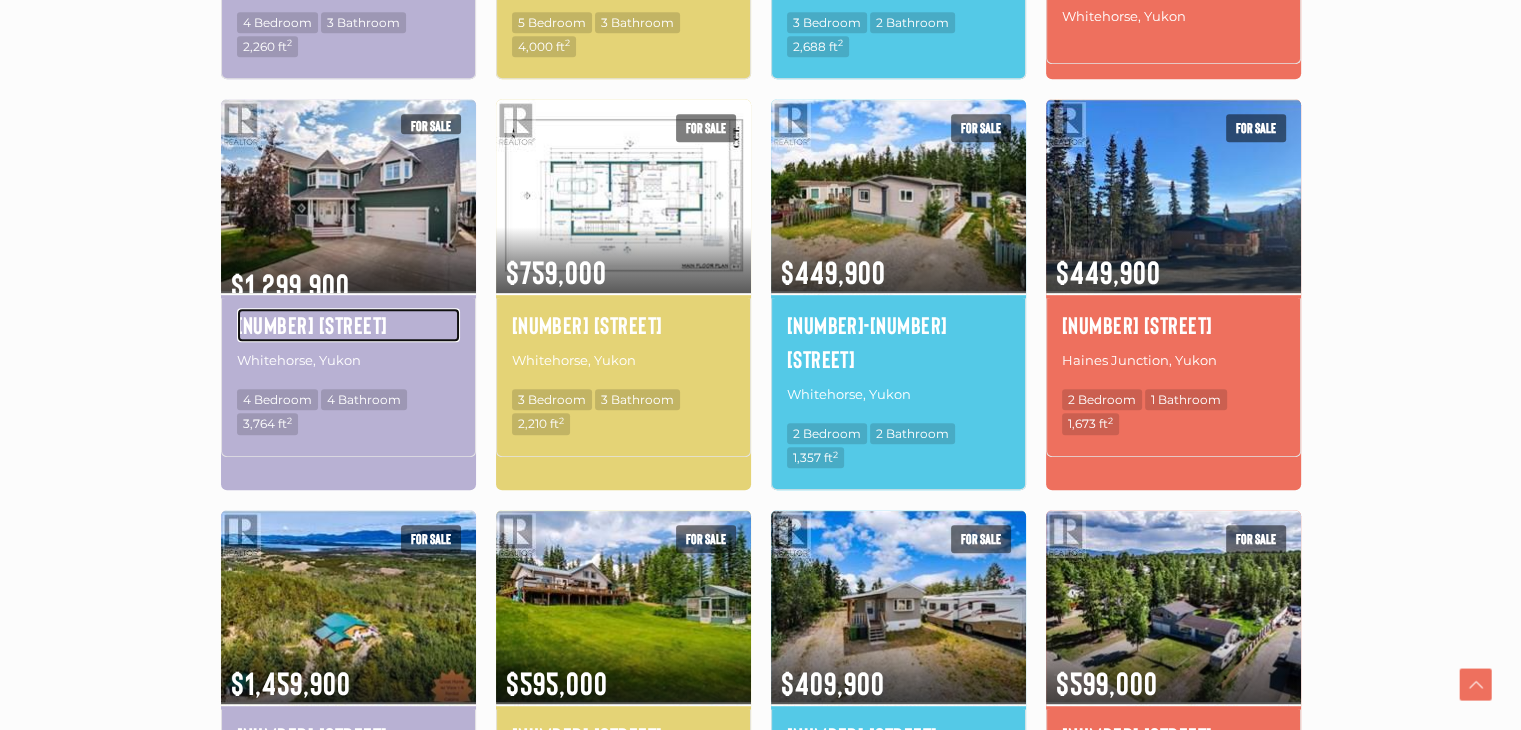 click on "5 Gem Place" at bounding box center [348, 325] 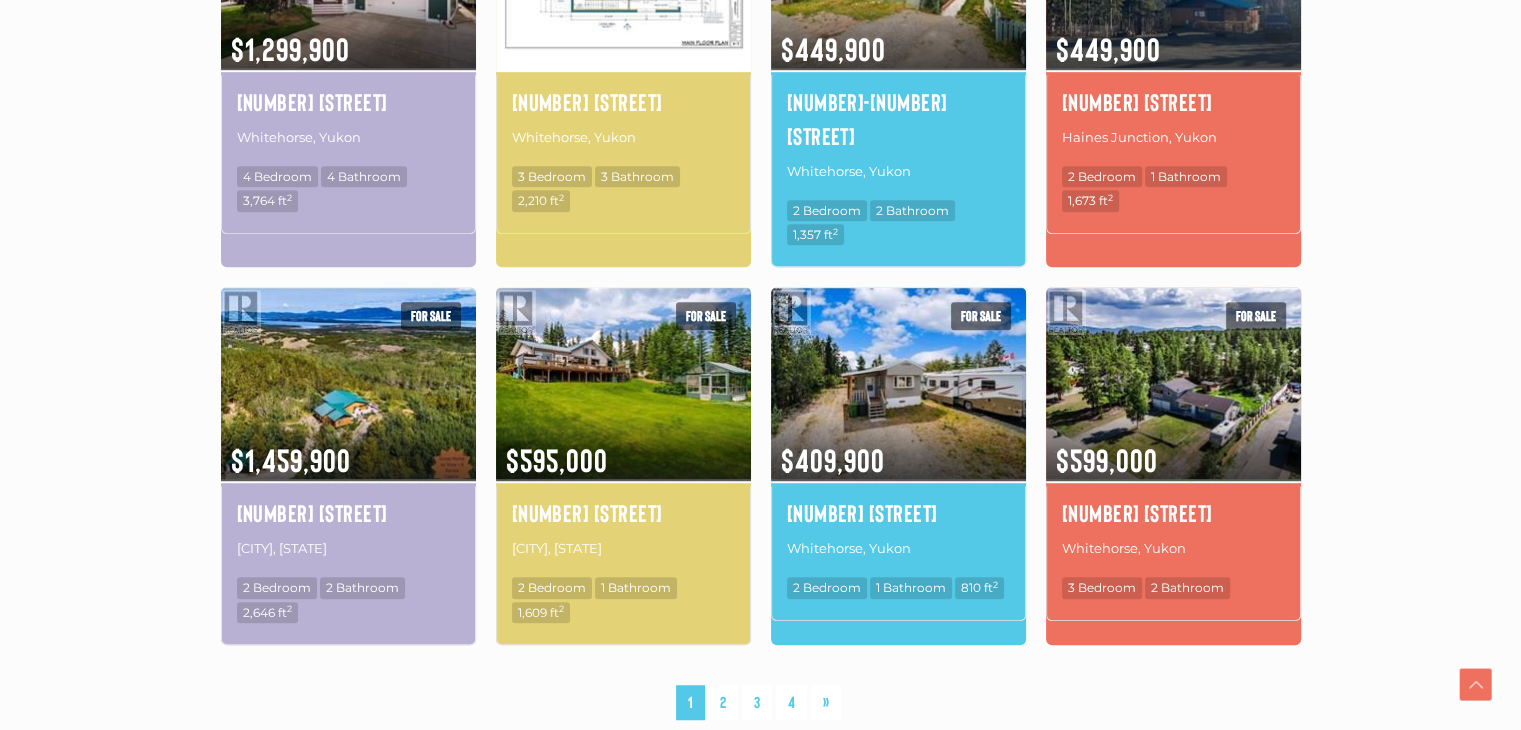 scroll, scrollTop: 1276, scrollLeft: 0, axis: vertical 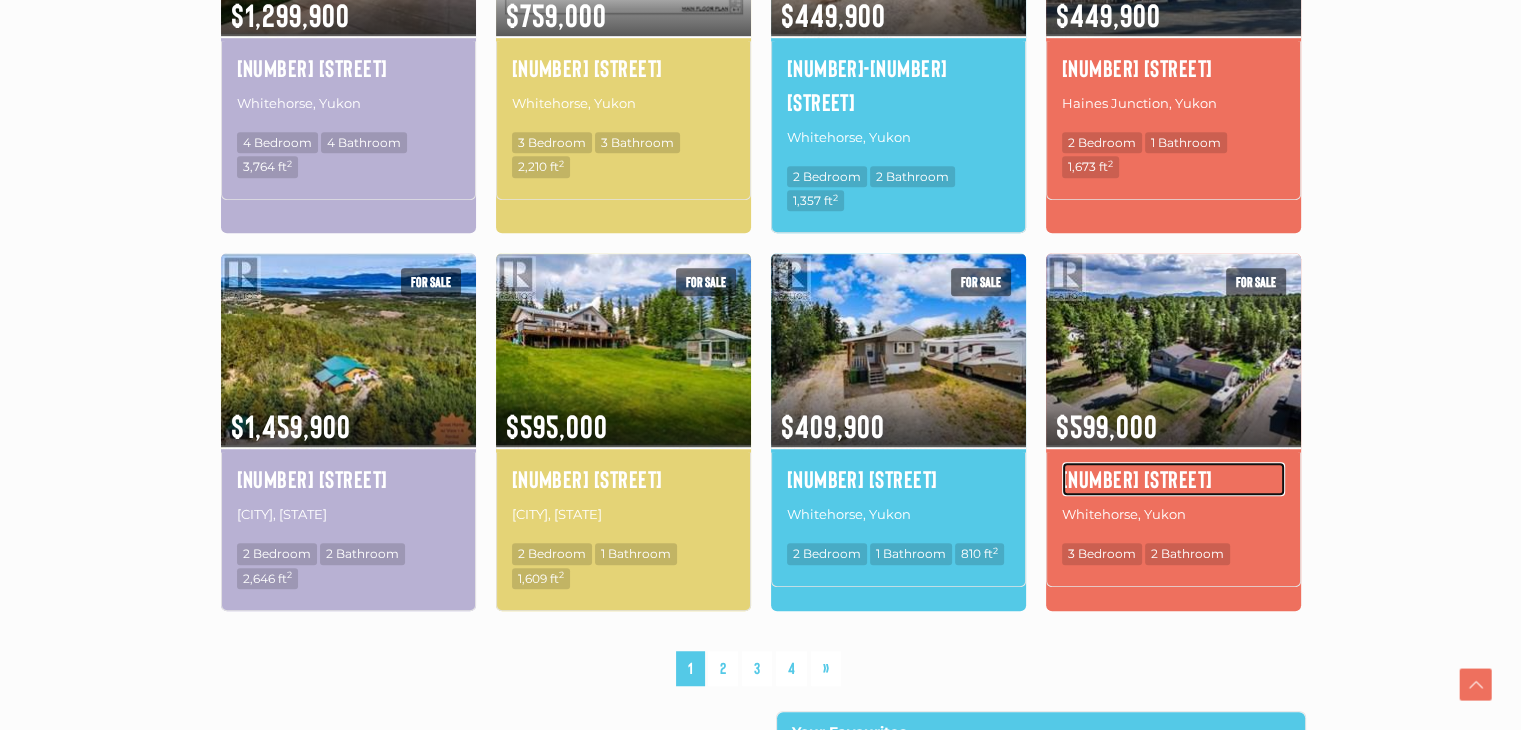 click on "28 10th Avenue" at bounding box center (1173, 479) 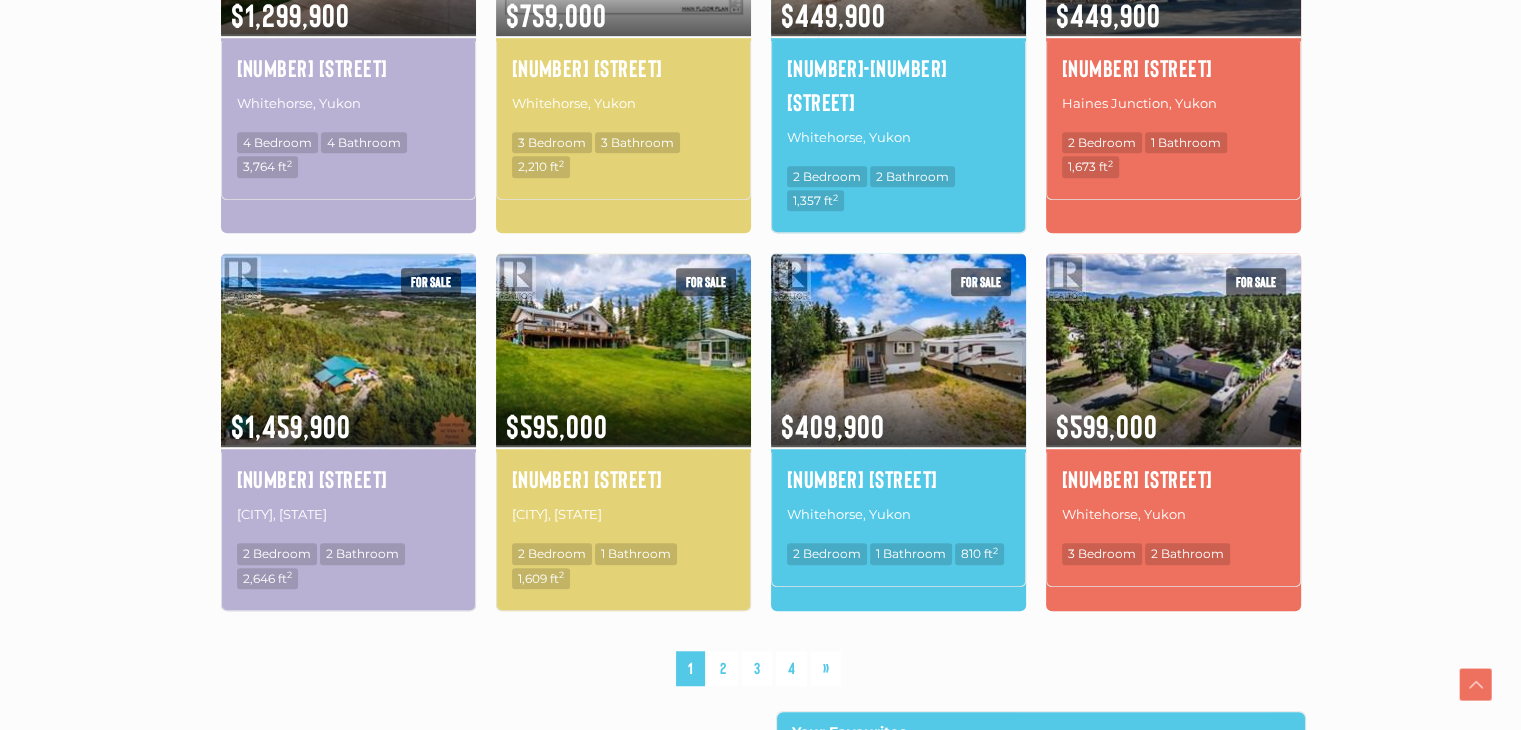scroll, scrollTop: 1307, scrollLeft: 0, axis: vertical 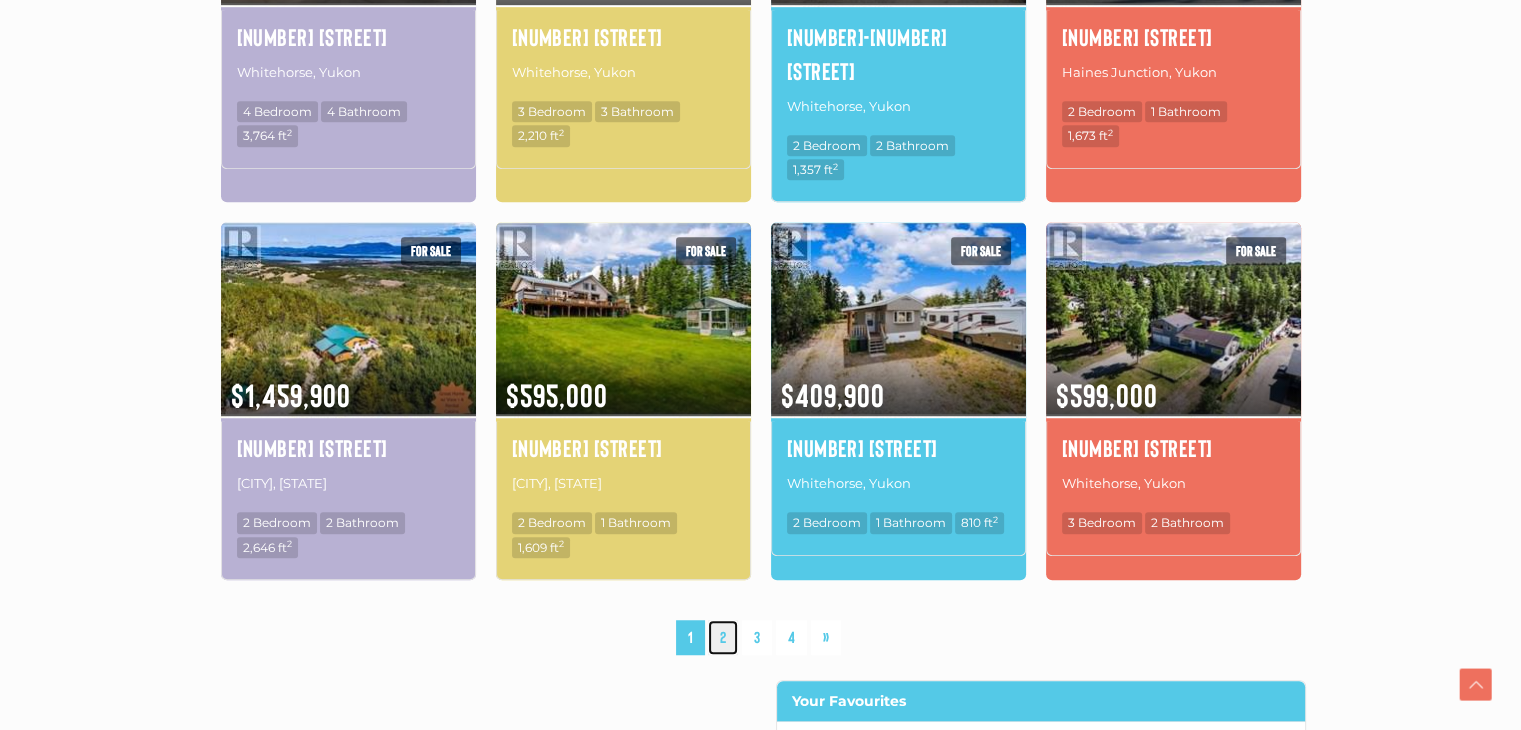 click on "2" at bounding box center (723, 637) 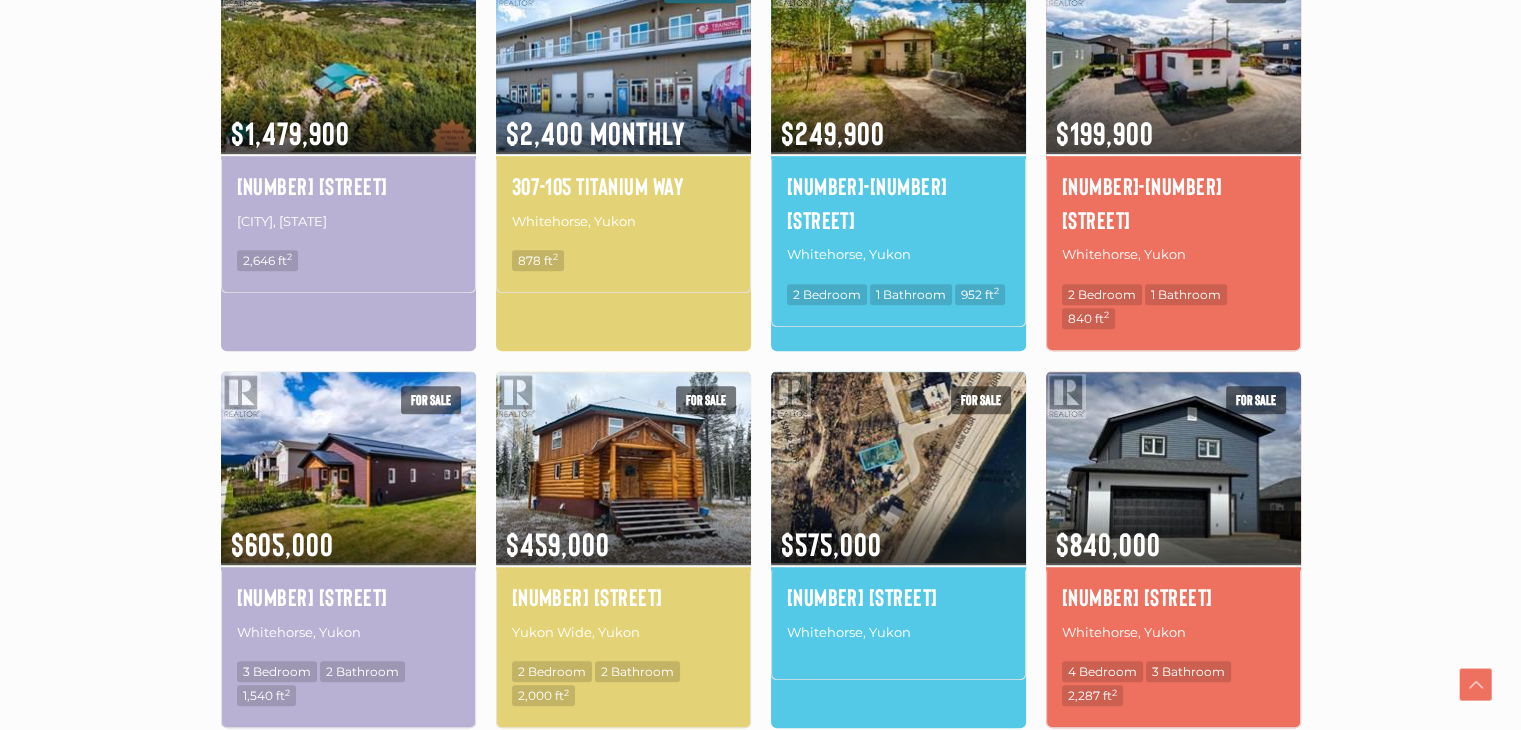 scroll, scrollTop: 1235, scrollLeft: 0, axis: vertical 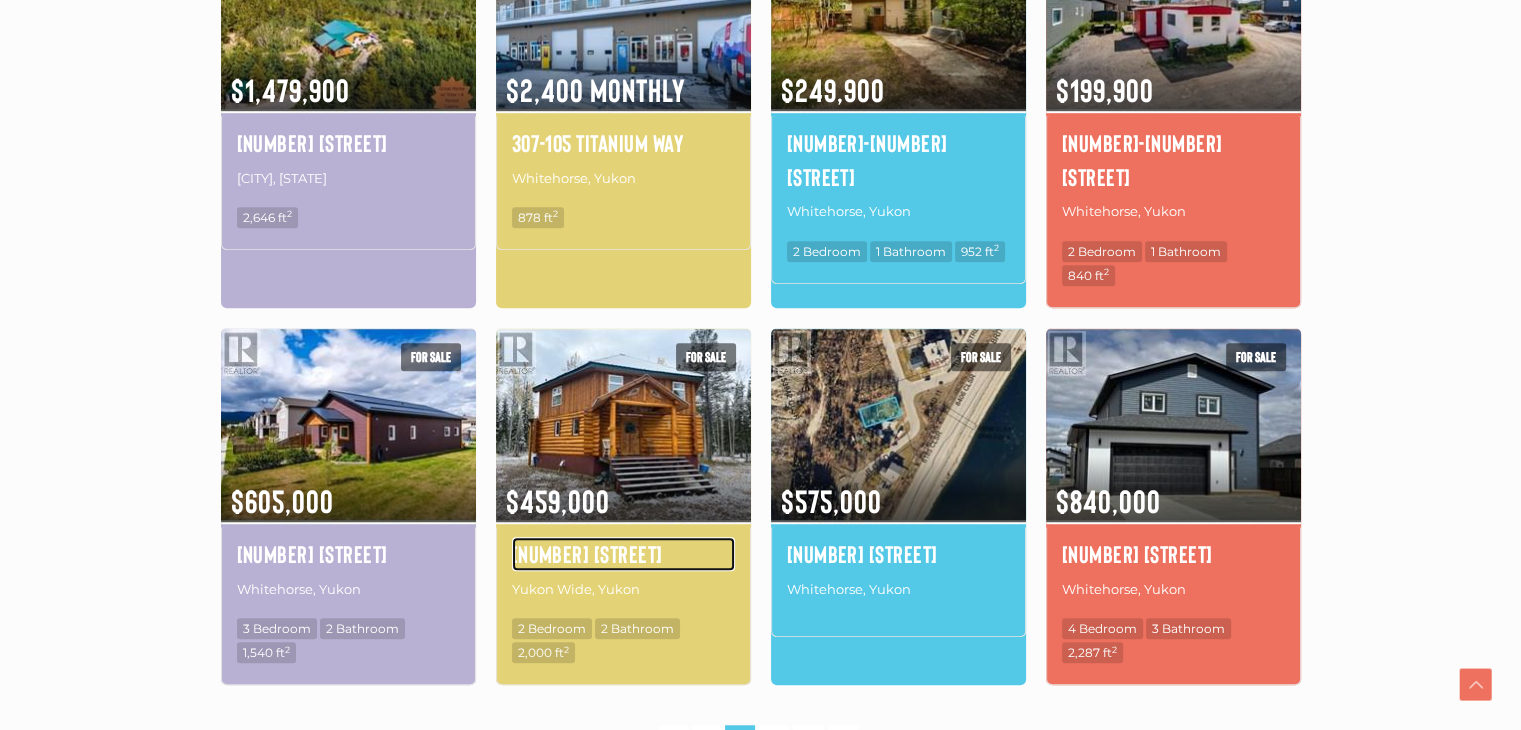 click on "[NUMBER] [STREET]" at bounding box center (623, 554) 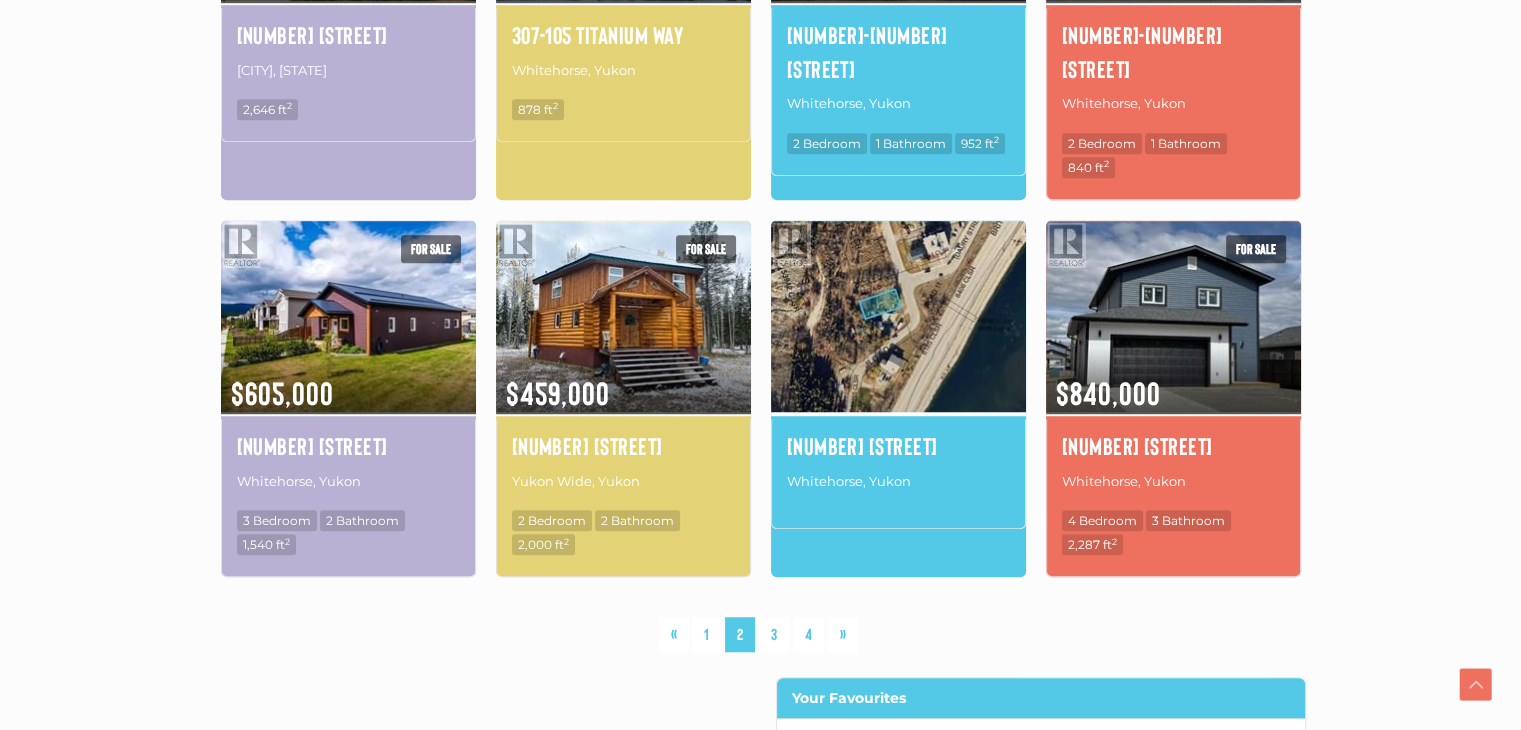 scroll, scrollTop: 1341, scrollLeft: 0, axis: vertical 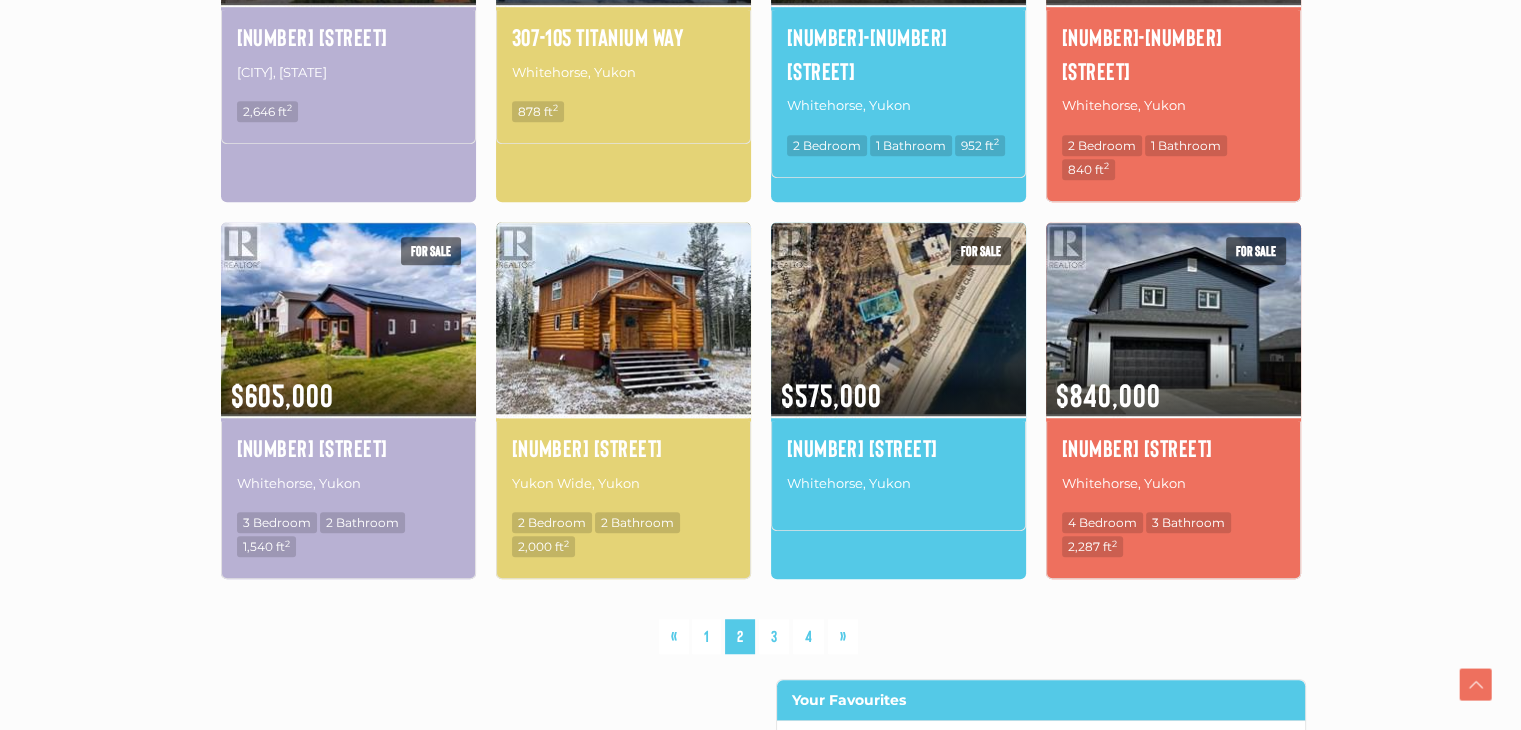 click at bounding box center [623, 318] 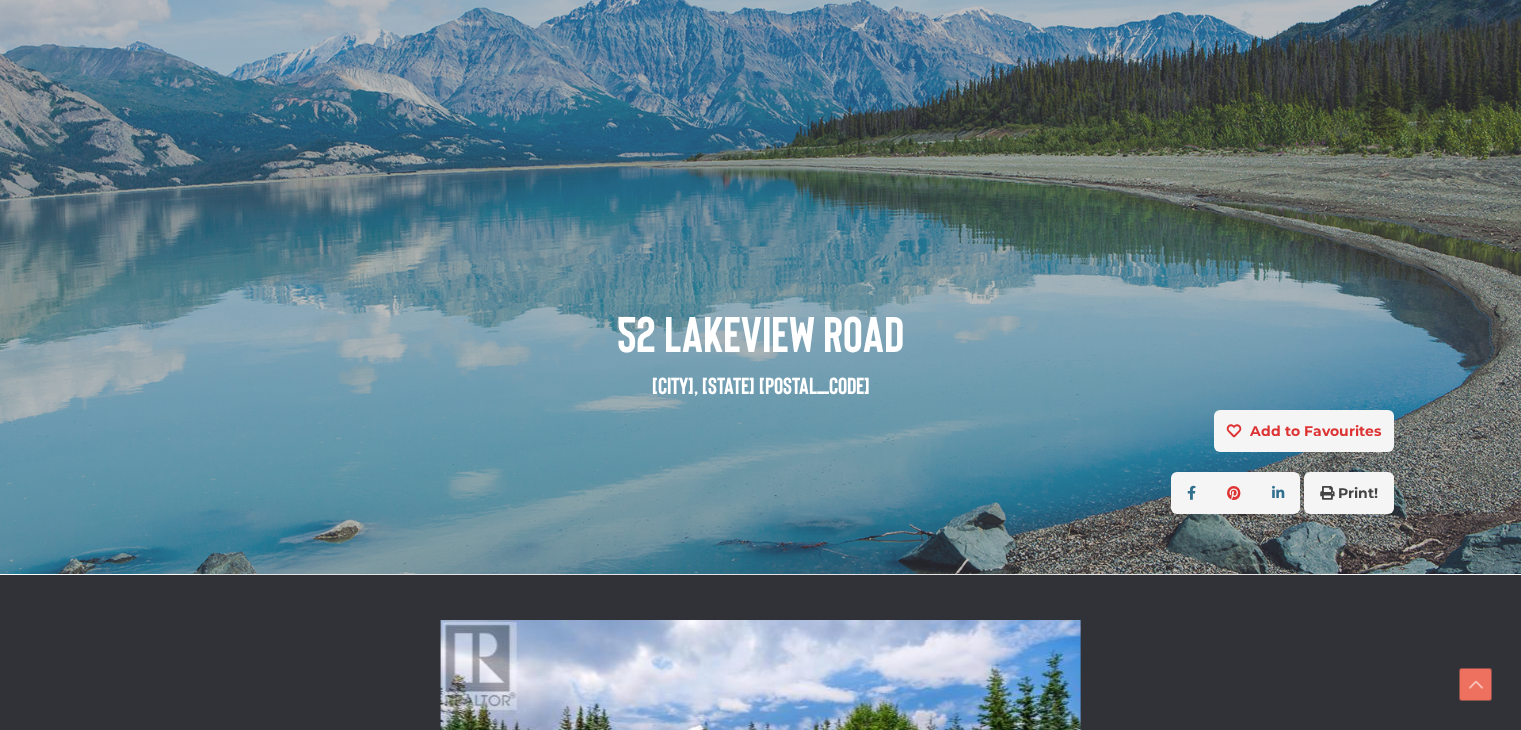 scroll, scrollTop: 440, scrollLeft: 0, axis: vertical 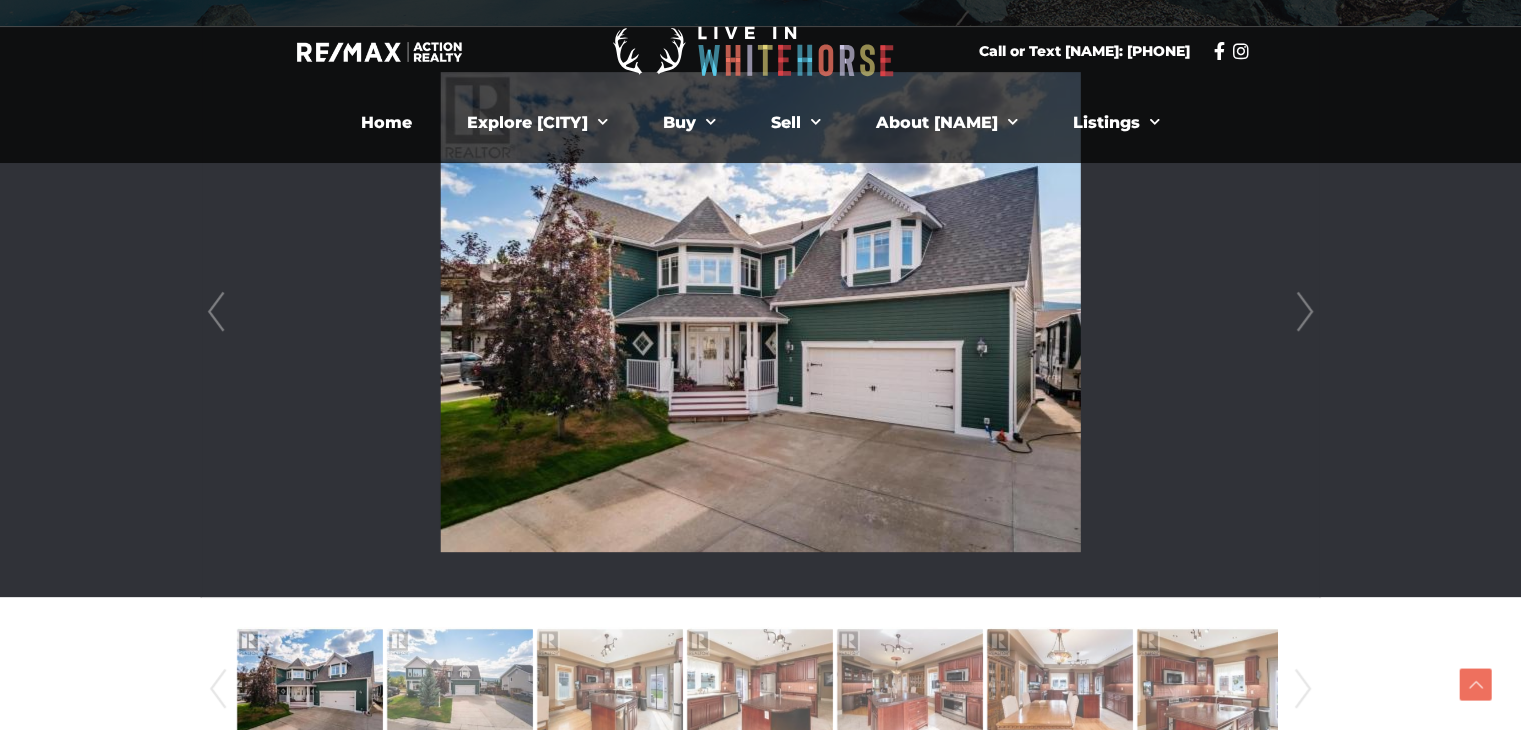 click on "Next" at bounding box center [1303, 689] 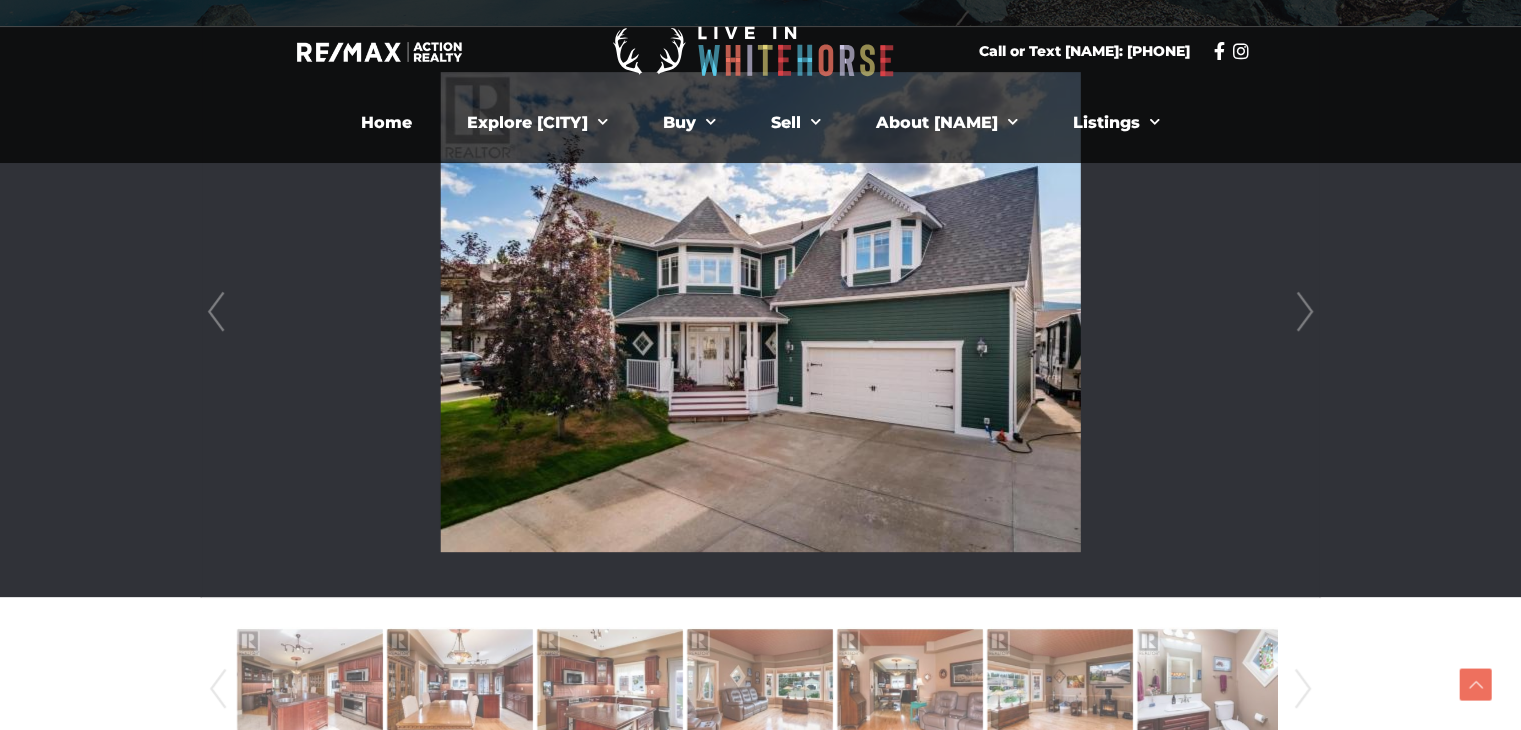 click on "Next" at bounding box center [1303, 689] 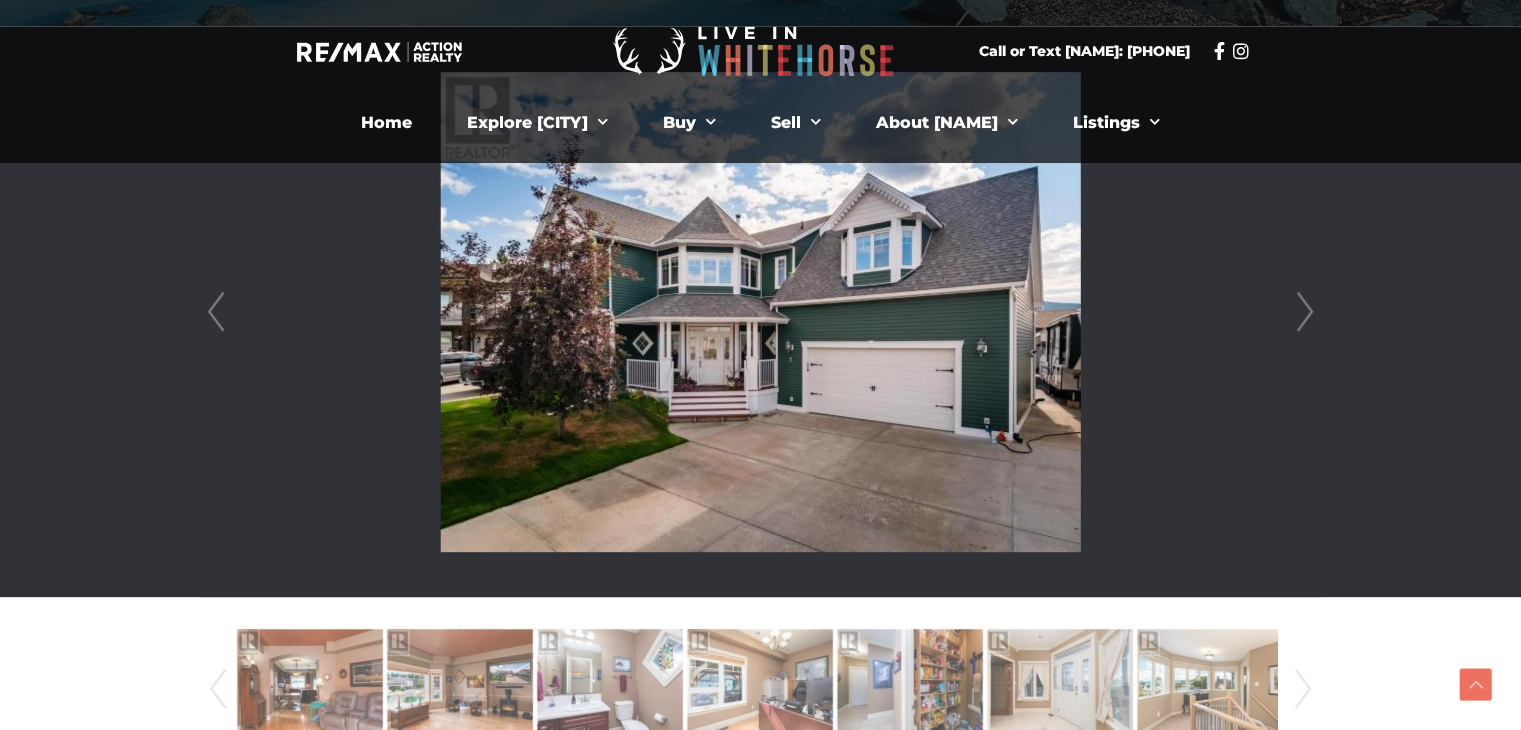 click on "Next" at bounding box center (1303, 689) 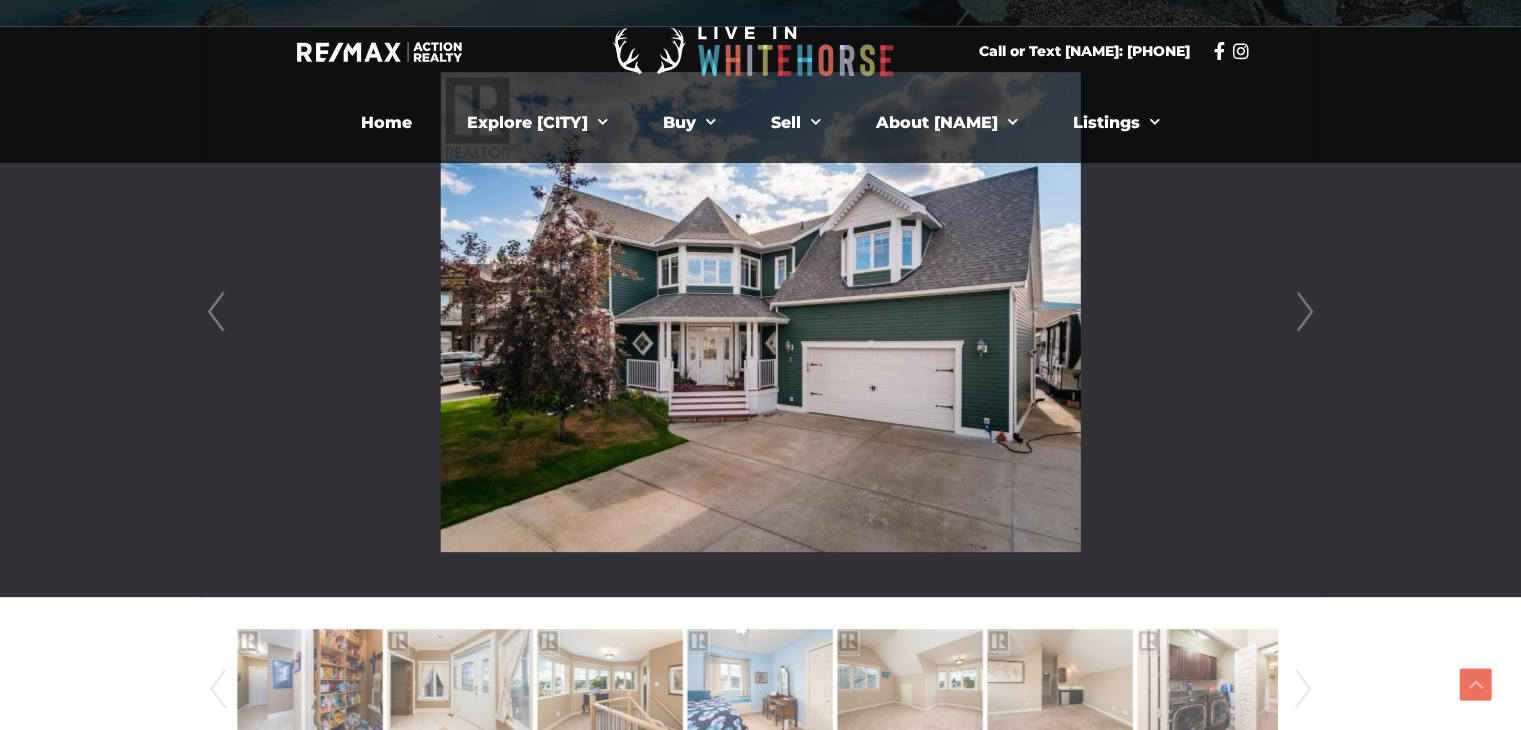 click on "Next" at bounding box center [1303, 689] 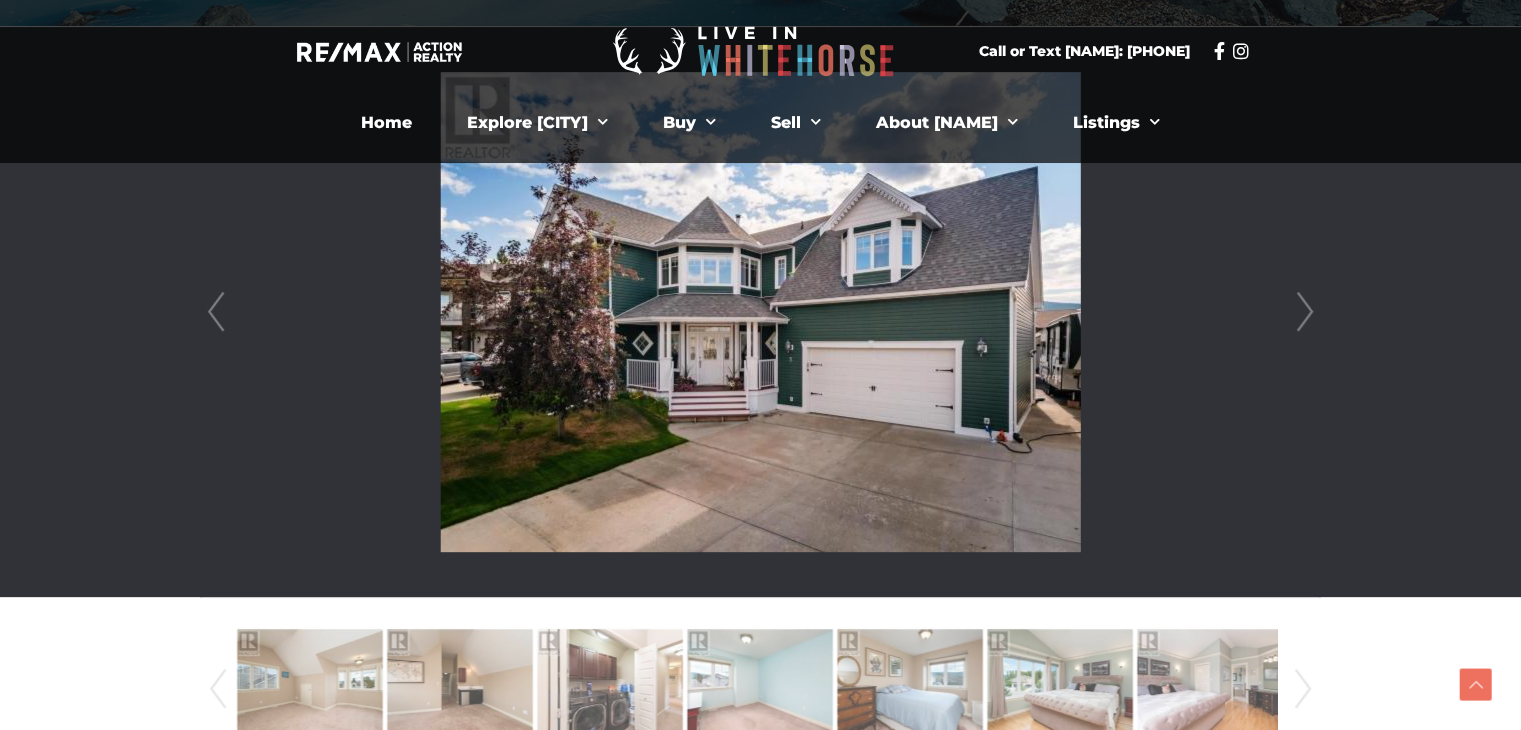 click on "Next" at bounding box center [1303, 689] 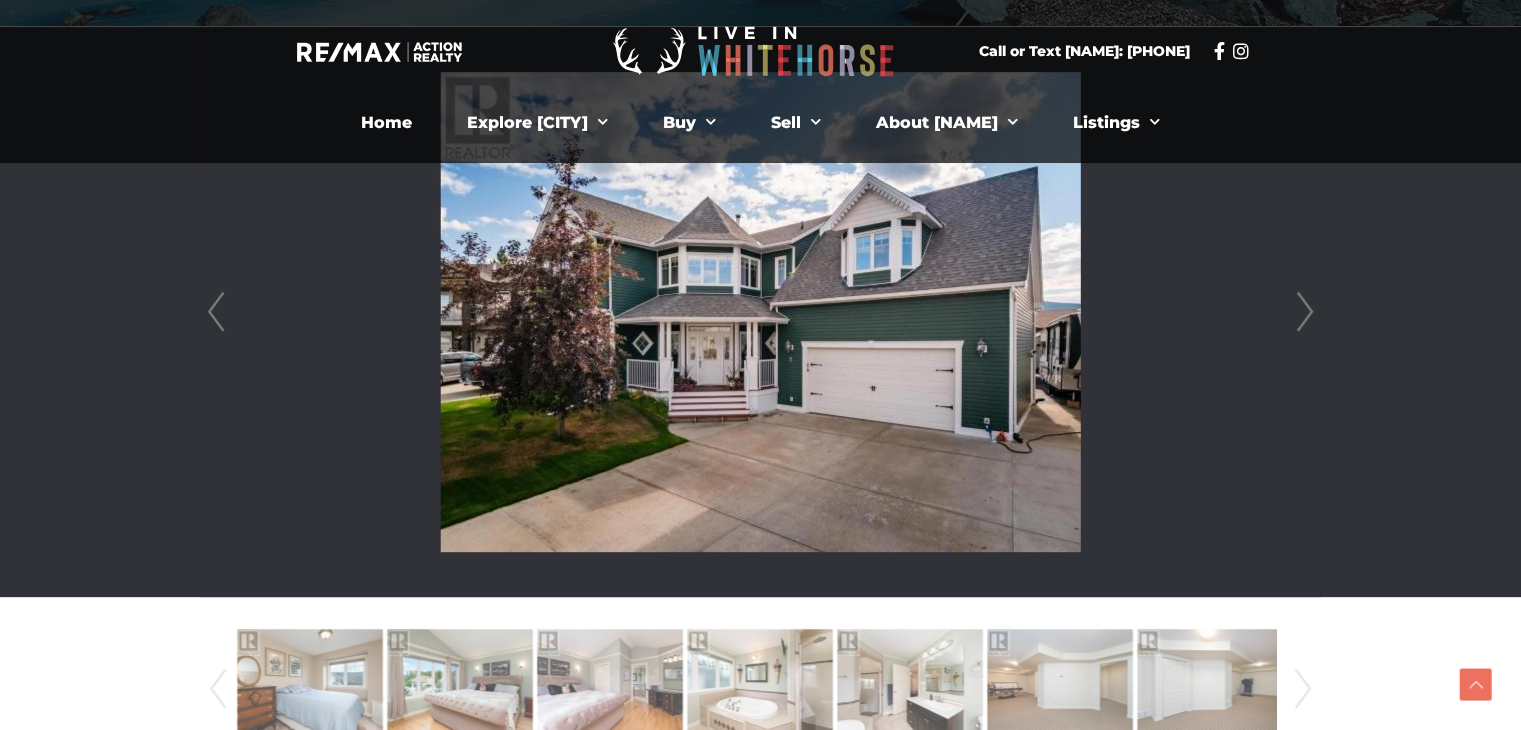 click on "Next" at bounding box center [1303, 689] 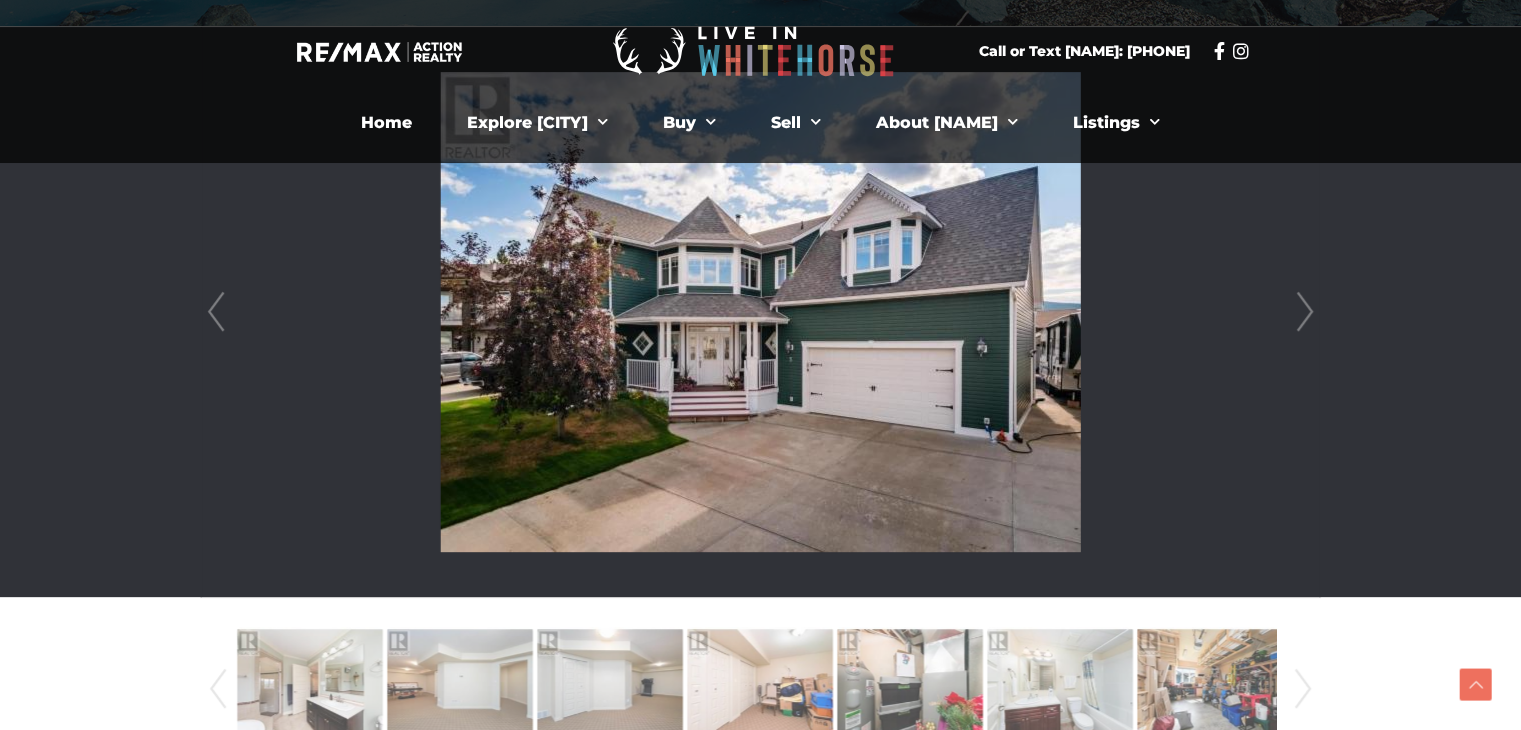 click on "Next" at bounding box center [1303, 689] 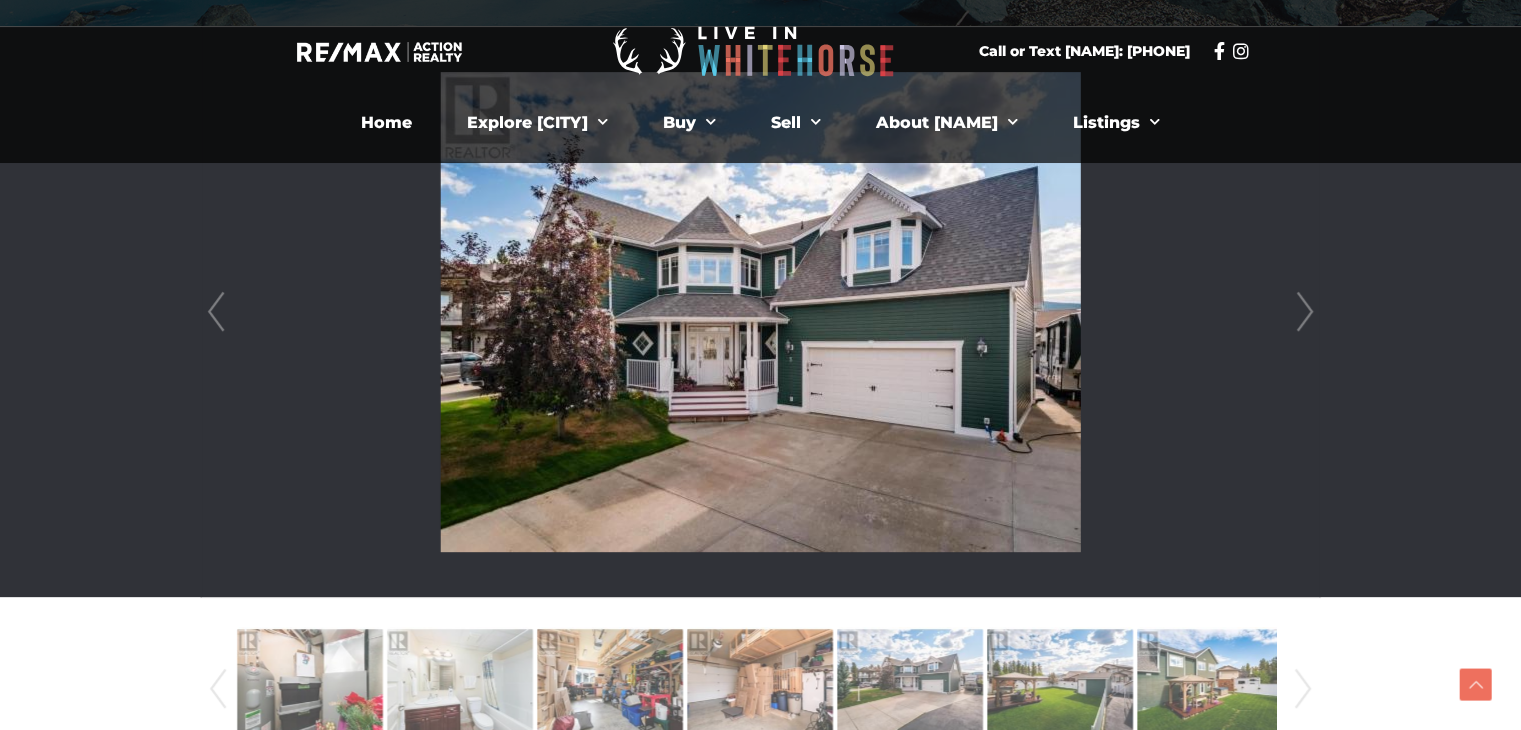 click on "Next" at bounding box center [1303, 689] 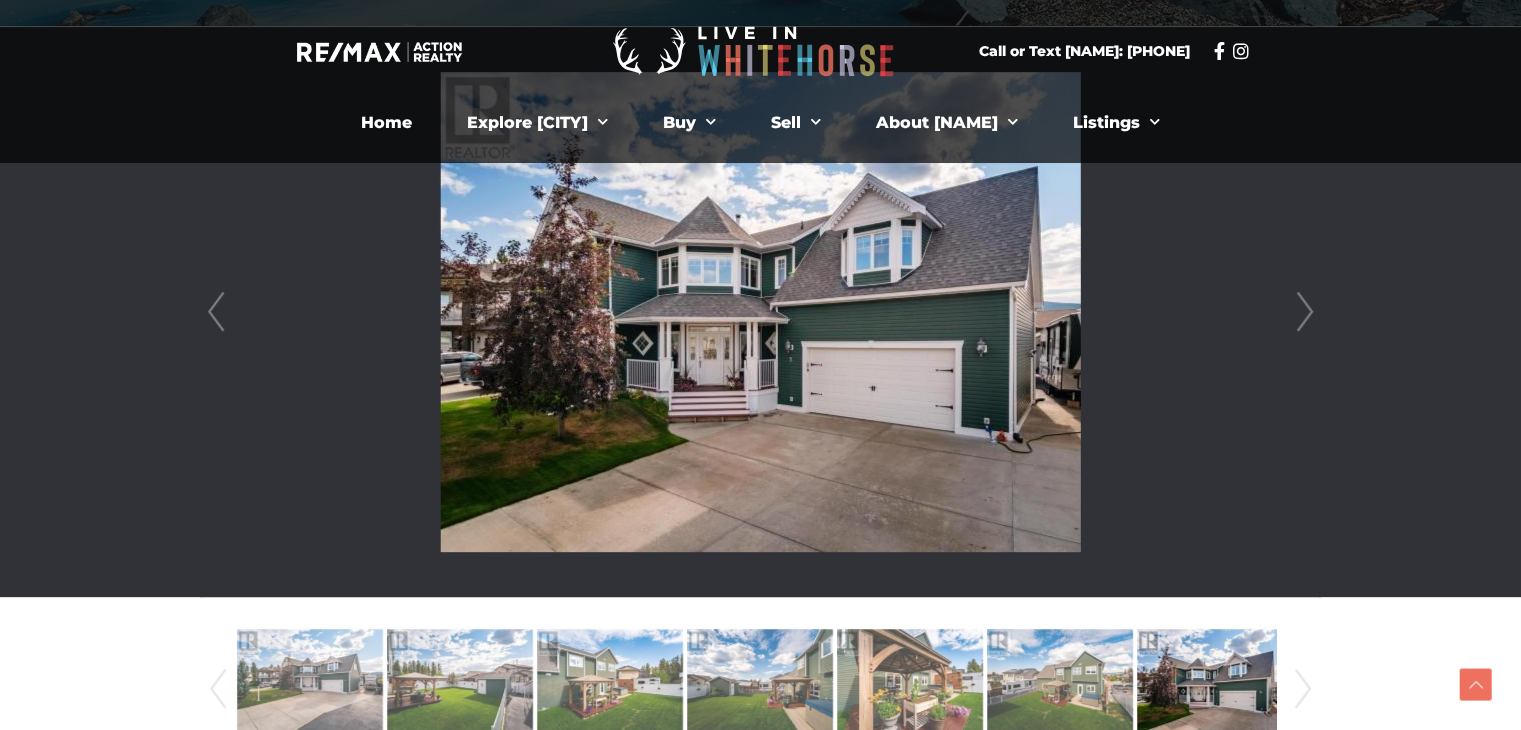 click on "Next" at bounding box center [1303, 689] 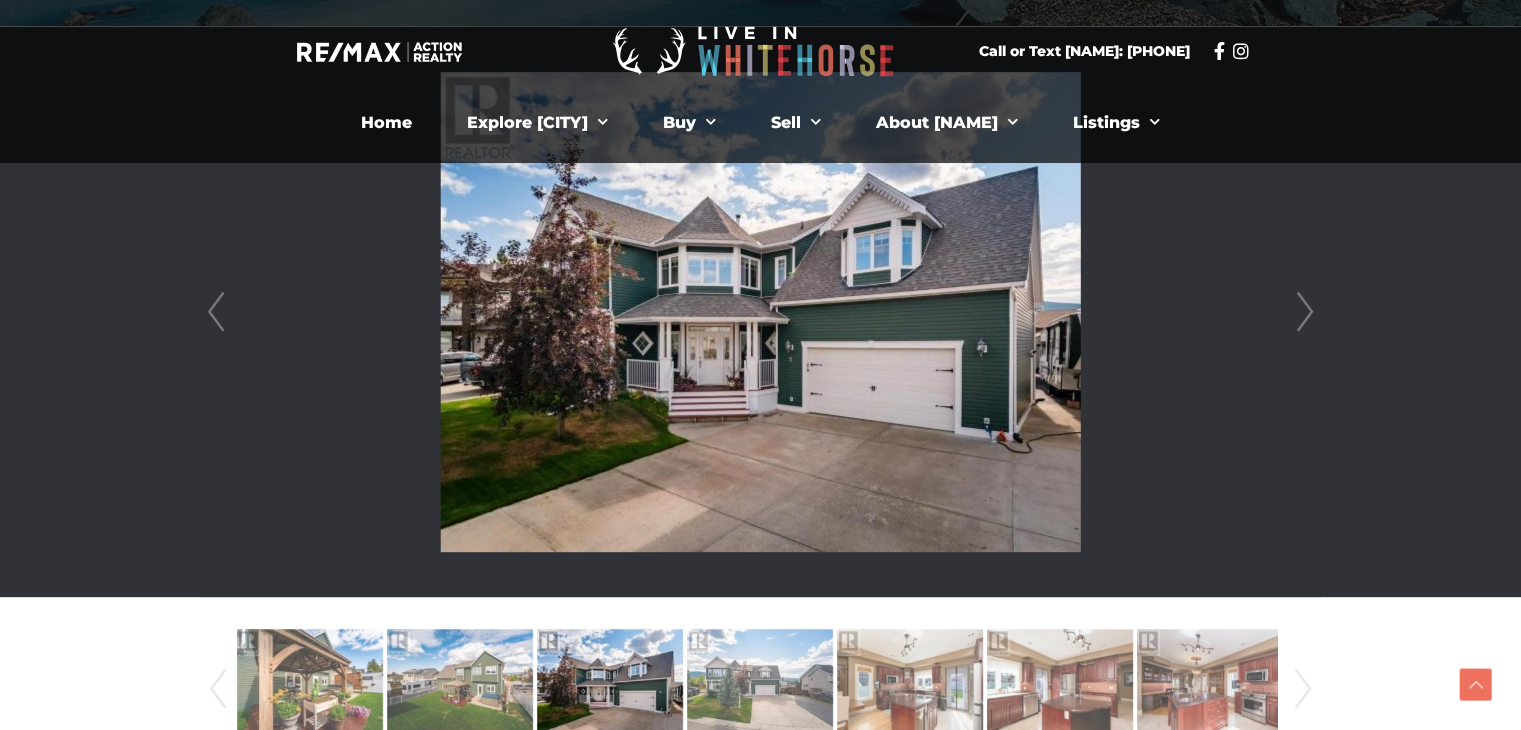 click on "Next" at bounding box center (1303, 689) 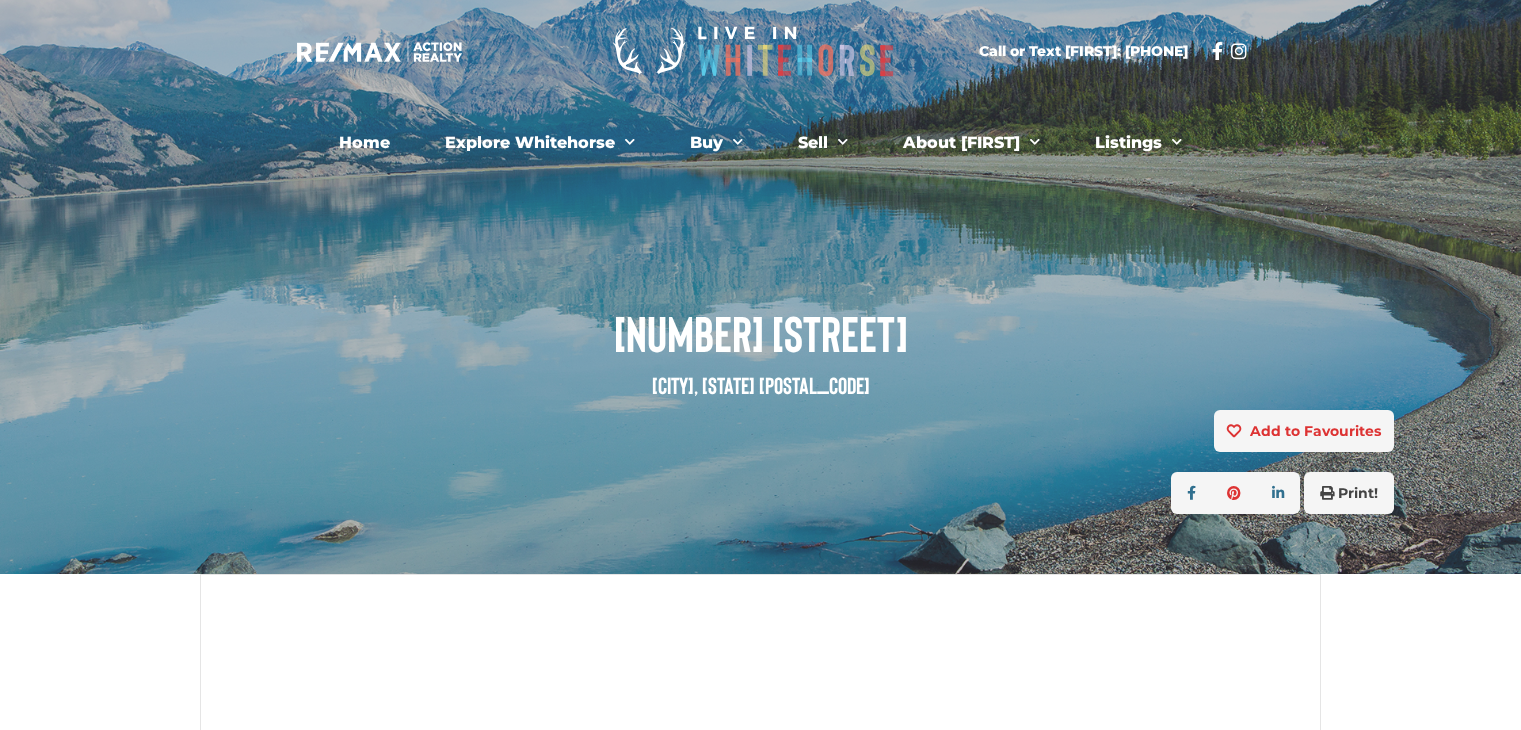 scroll, scrollTop: 0, scrollLeft: 0, axis: both 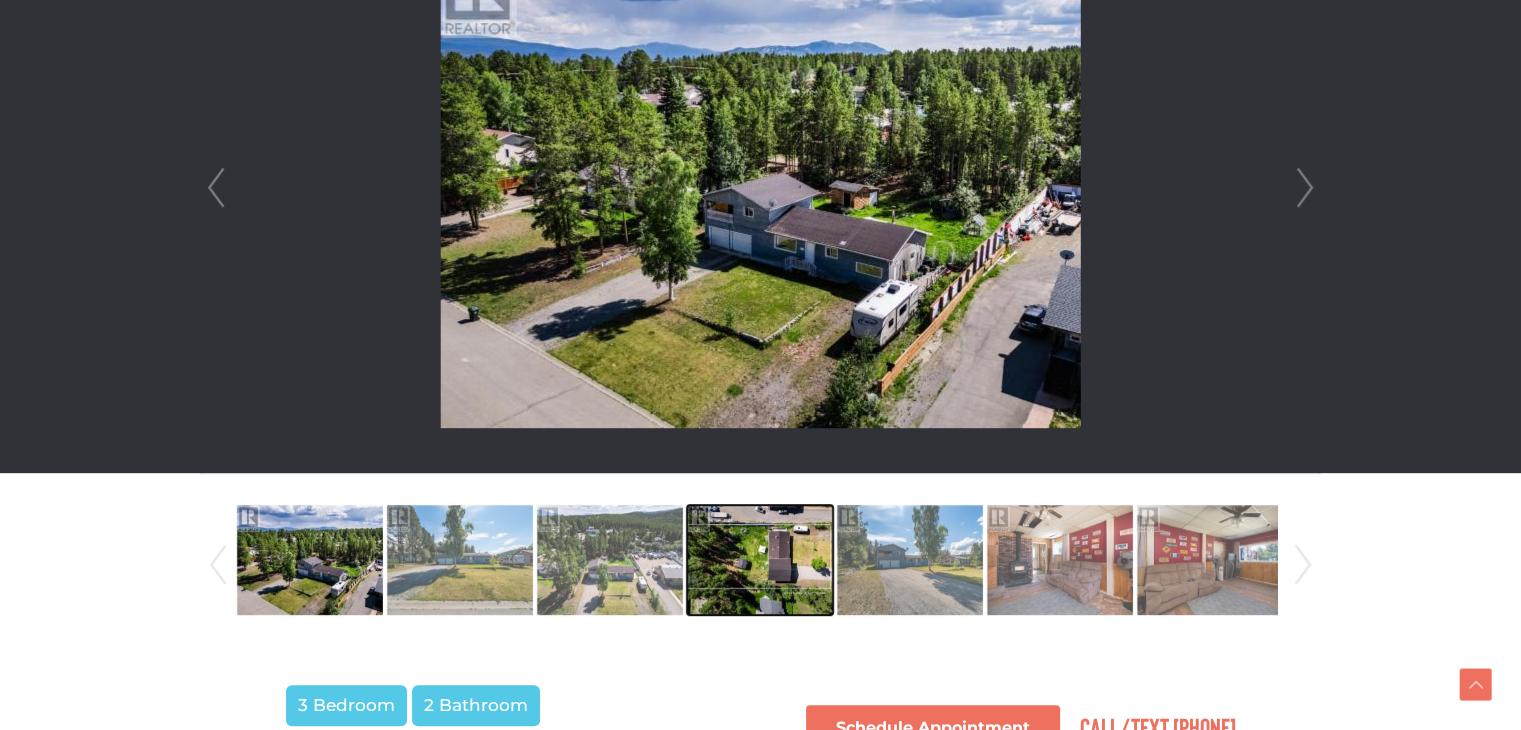 click at bounding box center [760, 560] 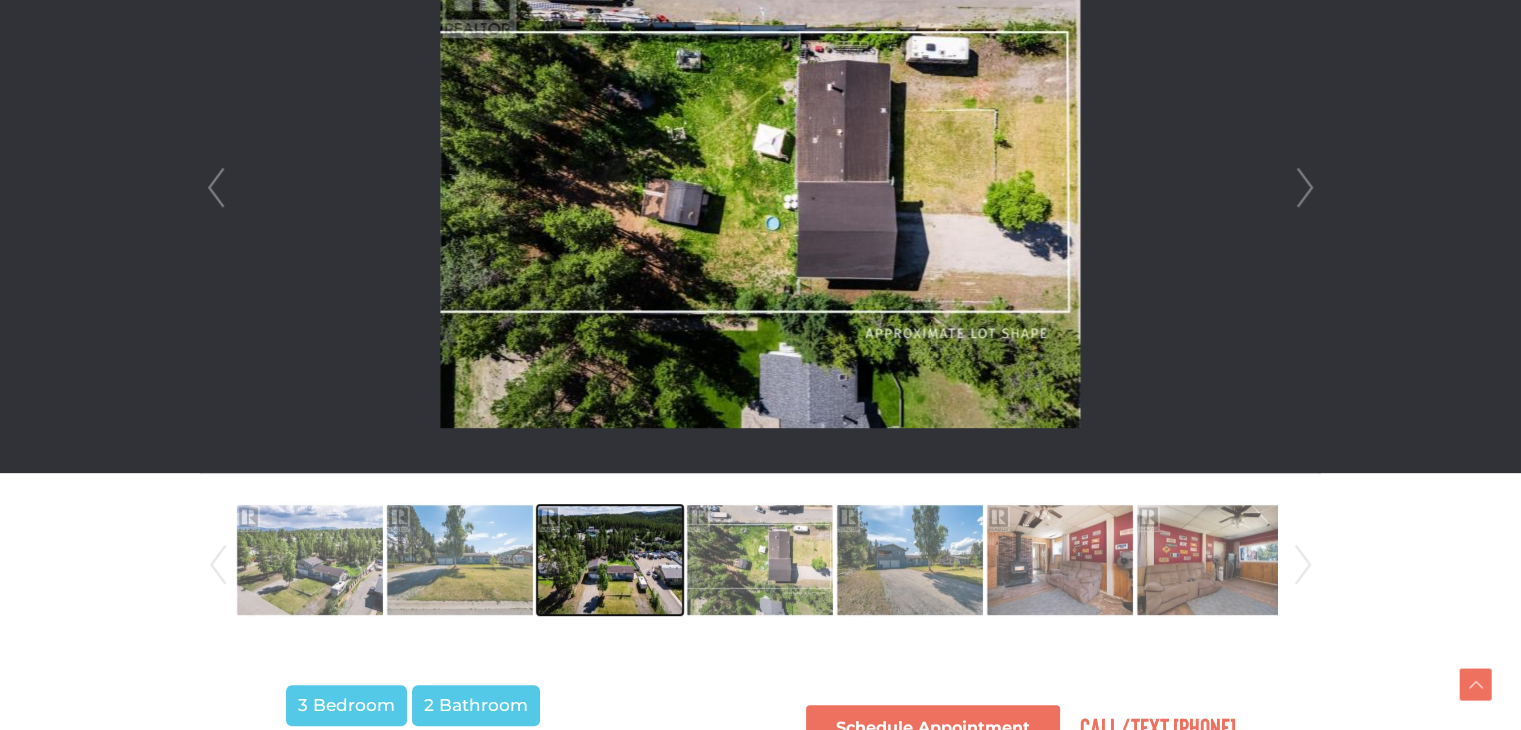 click at bounding box center (610, 560) 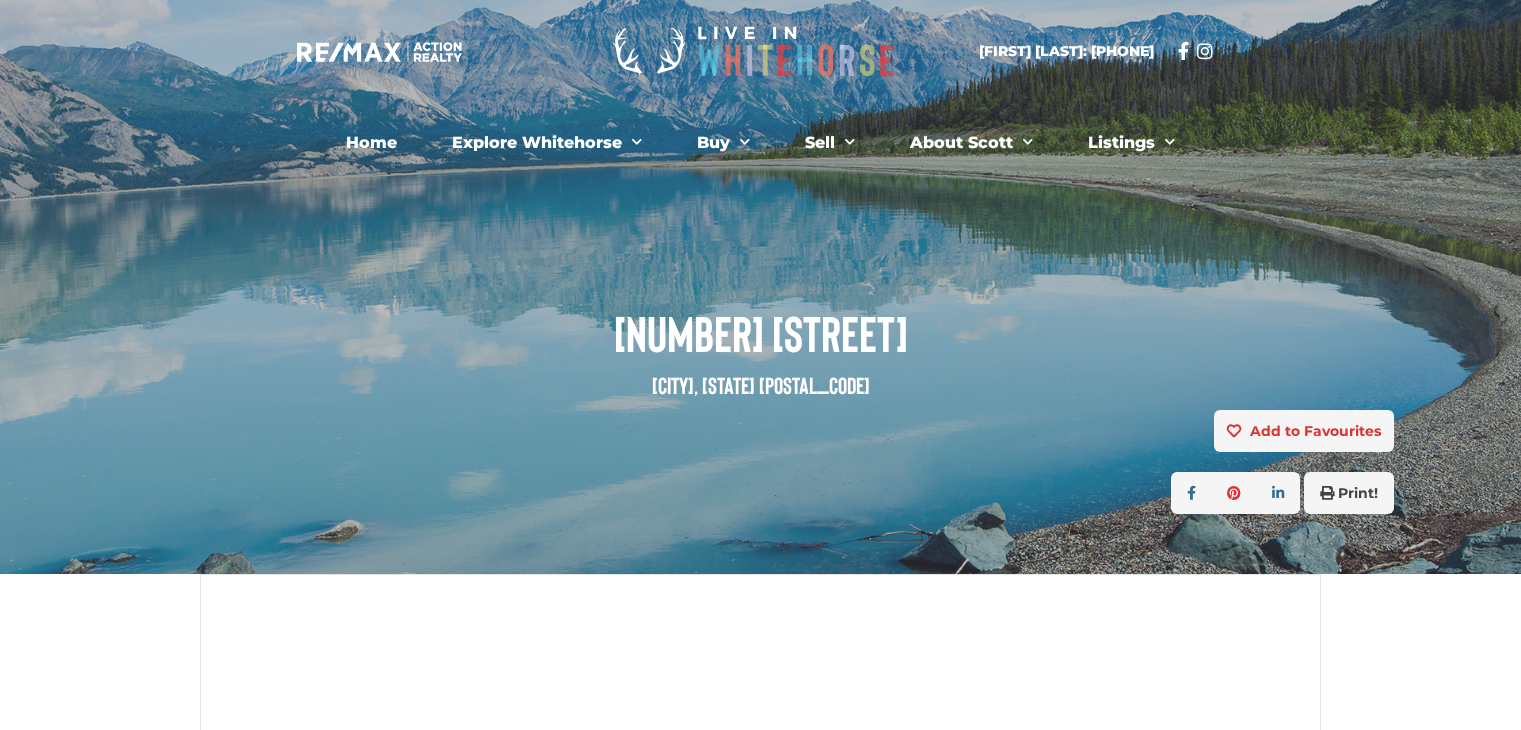 scroll, scrollTop: 0, scrollLeft: 0, axis: both 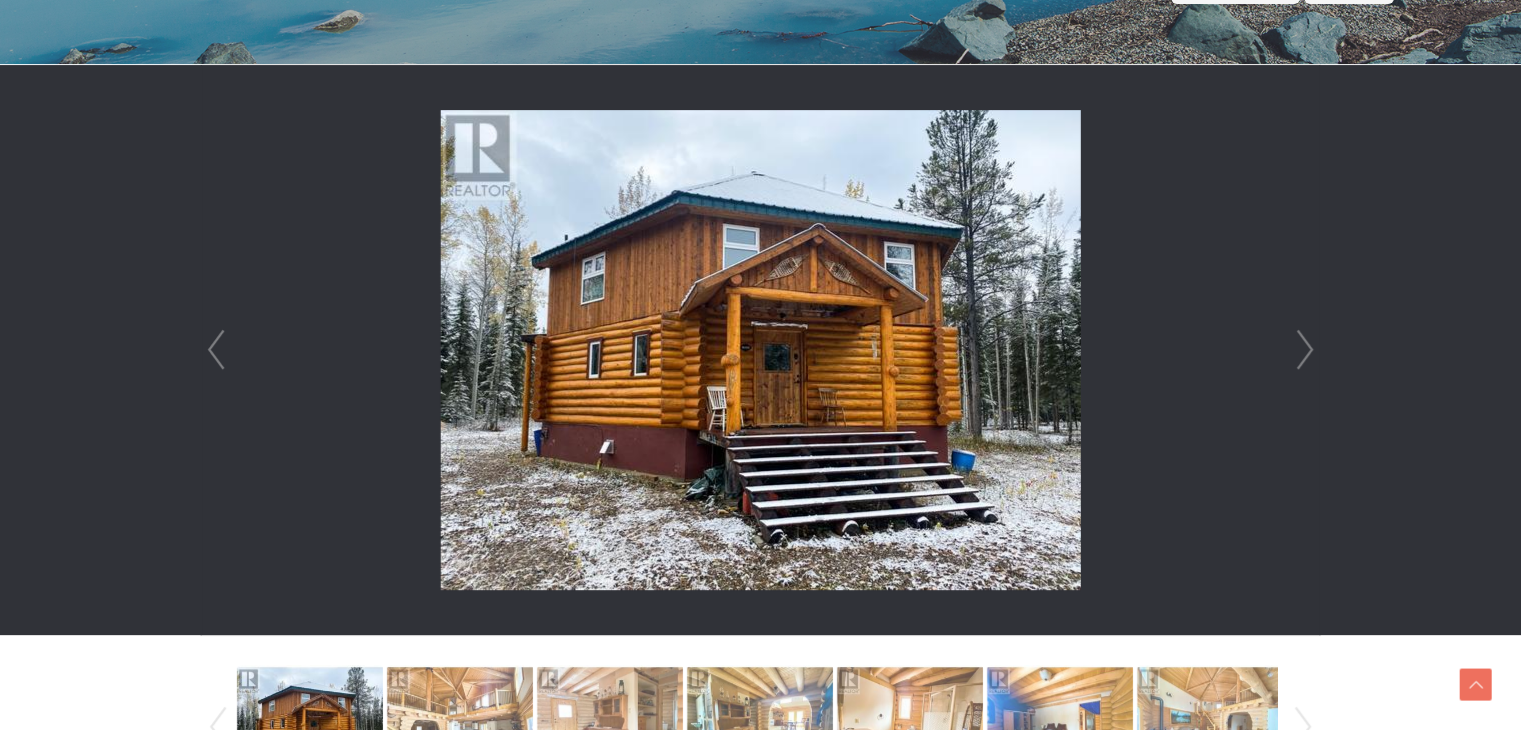 click on "Next" at bounding box center [1305, 350] 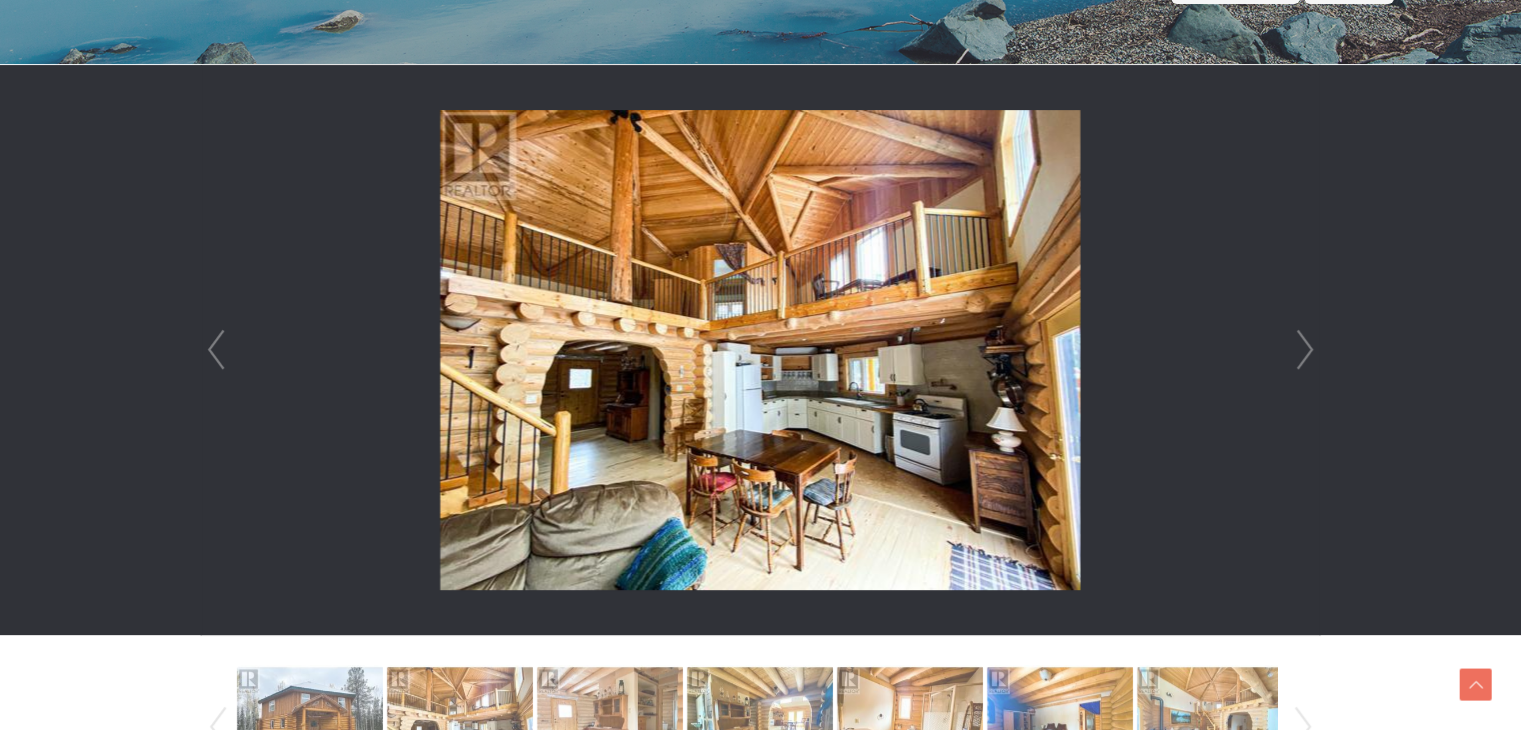 click on "Next" at bounding box center [1305, 350] 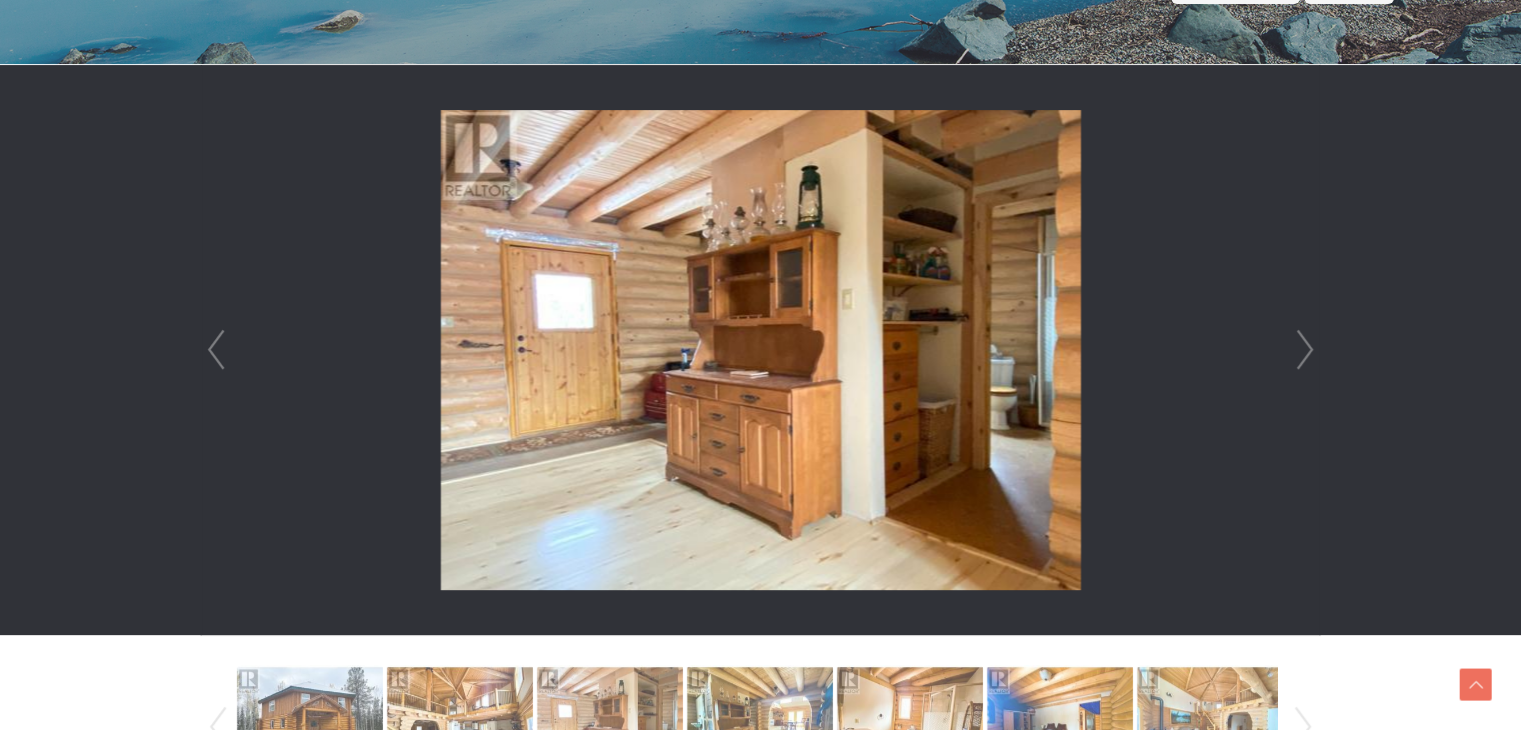 click on "Next" at bounding box center [1305, 350] 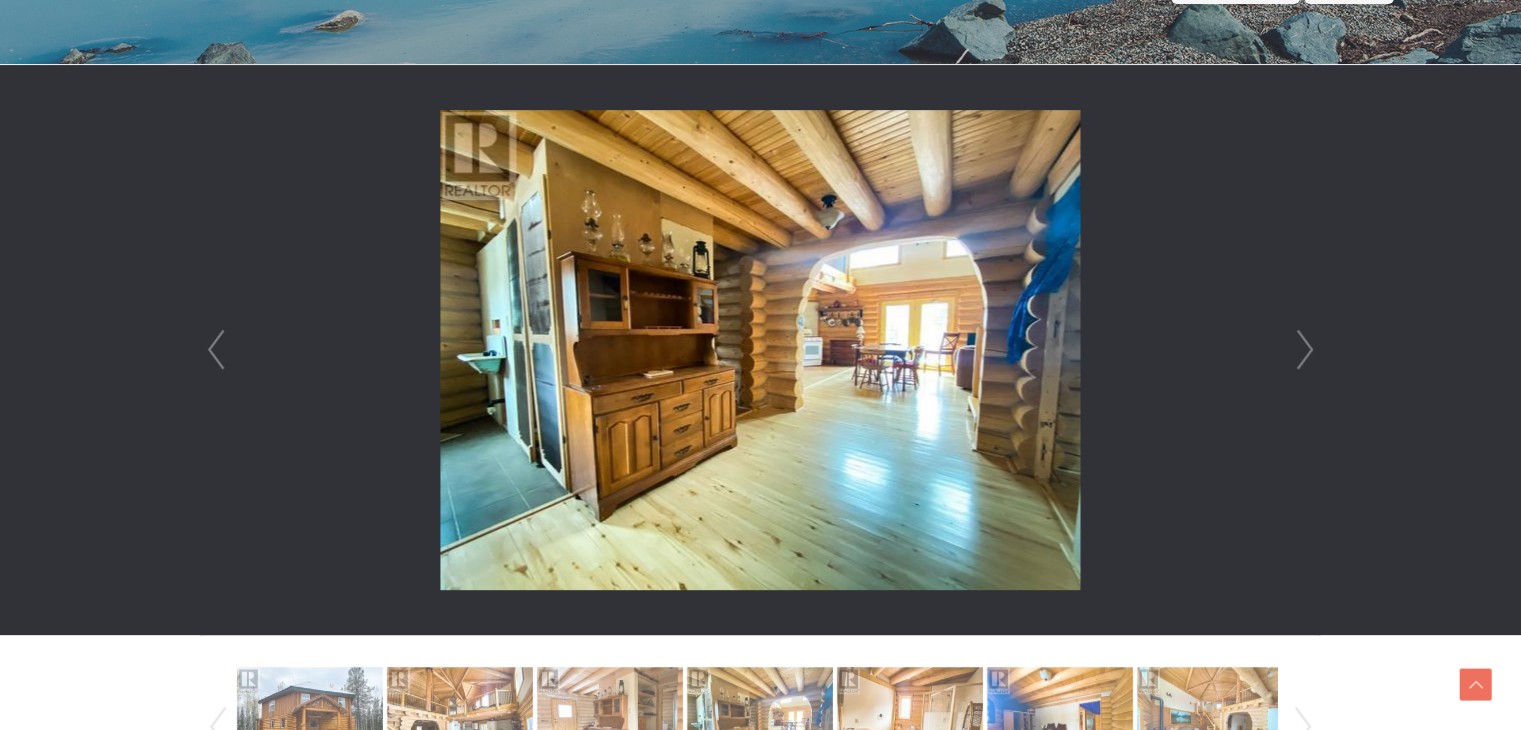 click on "Next" at bounding box center [1305, 350] 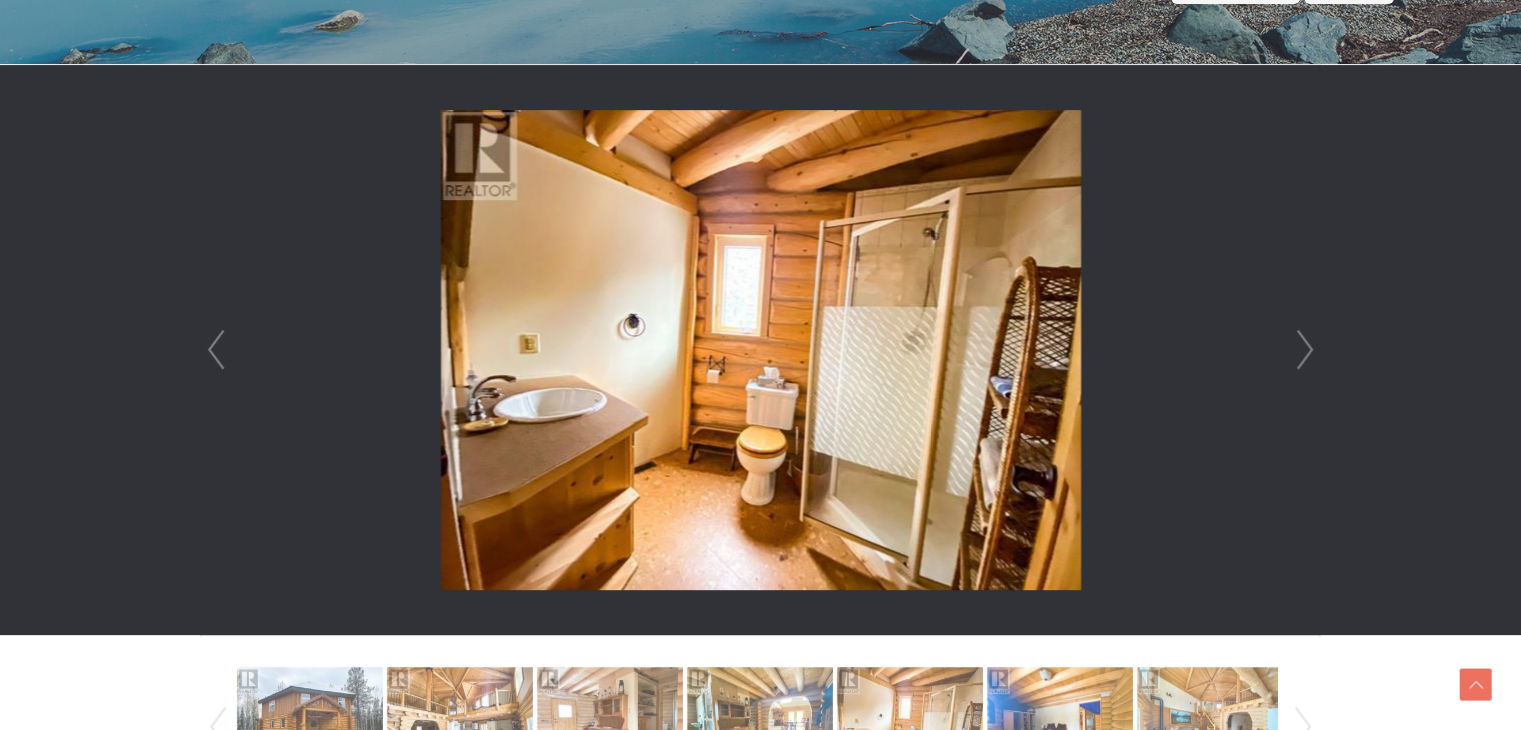 click on "Next" at bounding box center (1305, 350) 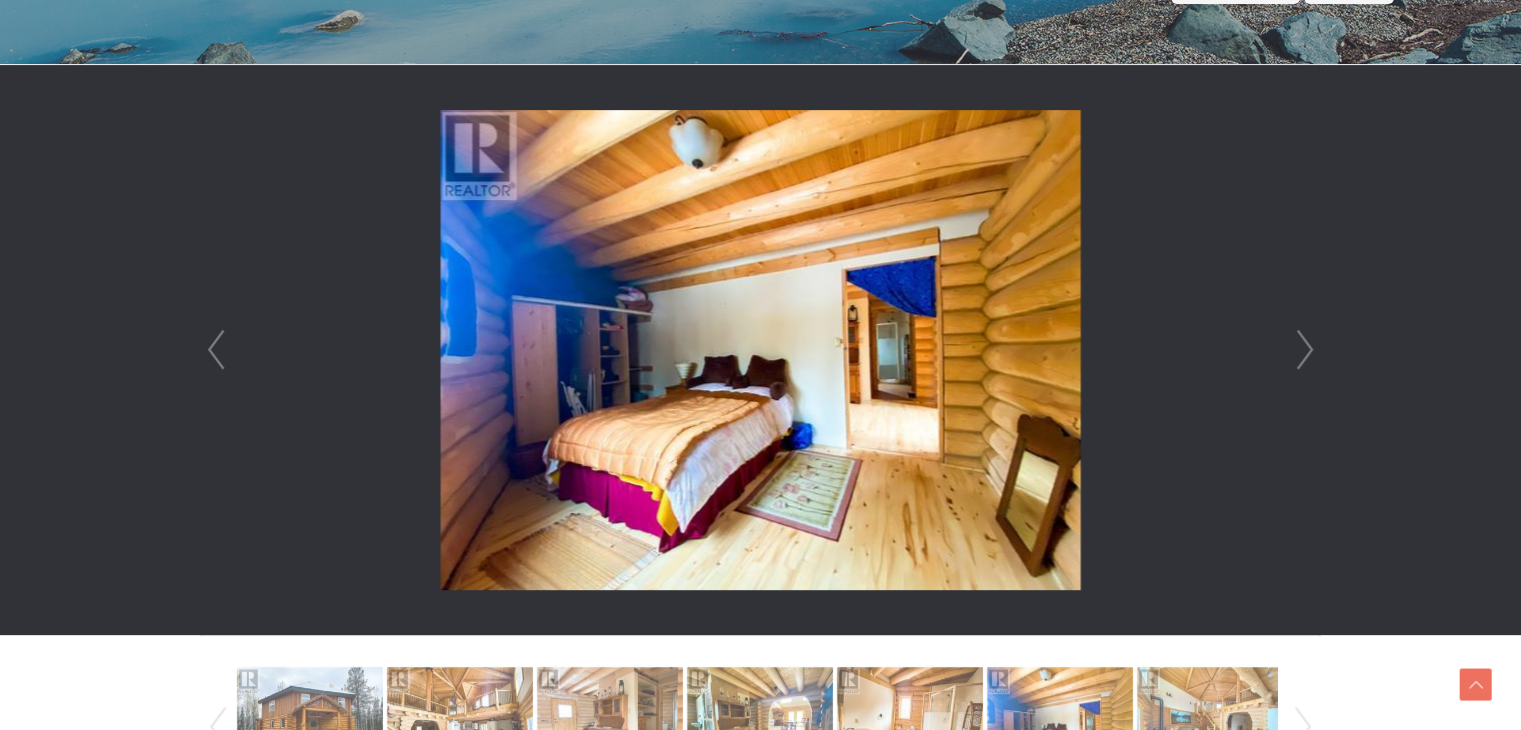 click on "Next" at bounding box center [1305, 350] 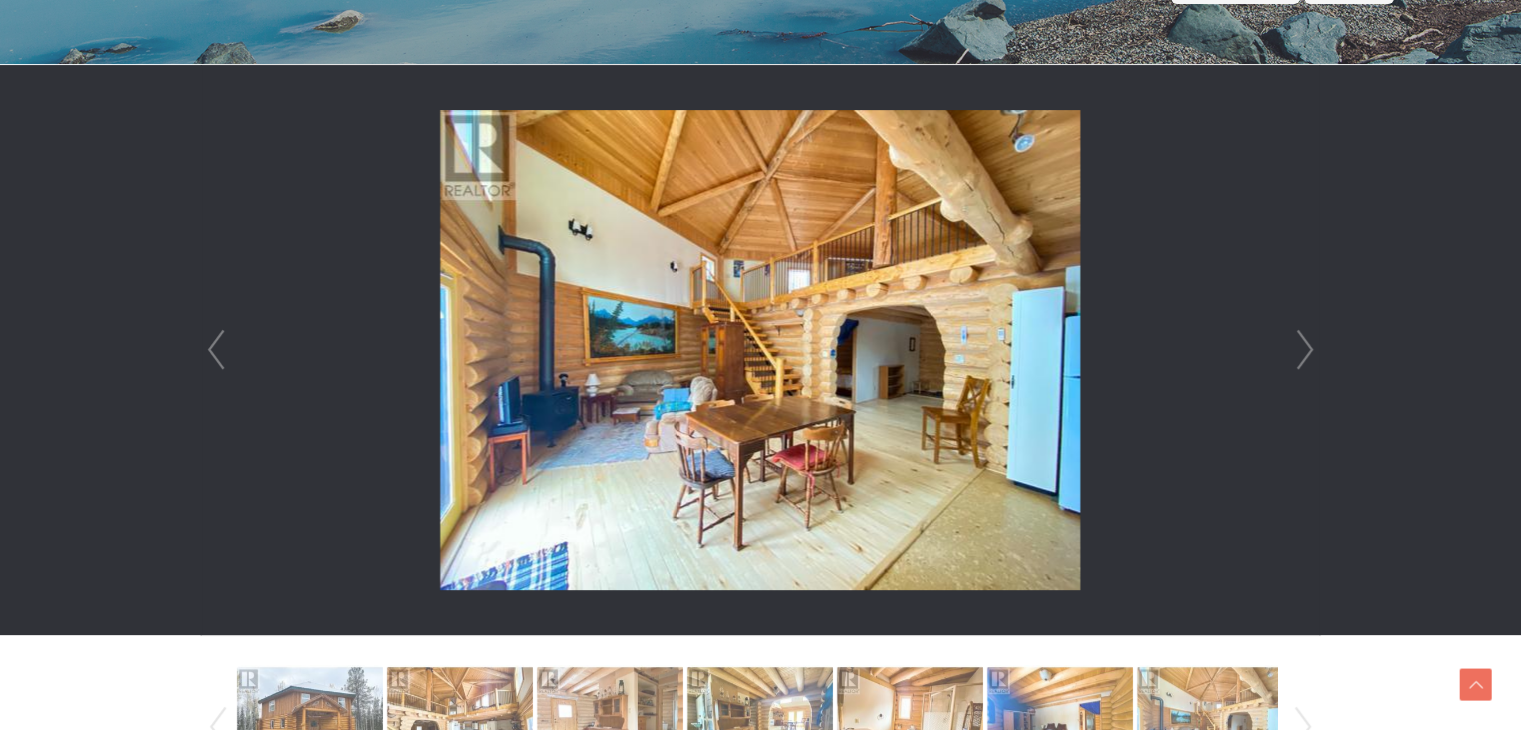click on "Next" at bounding box center [1305, 350] 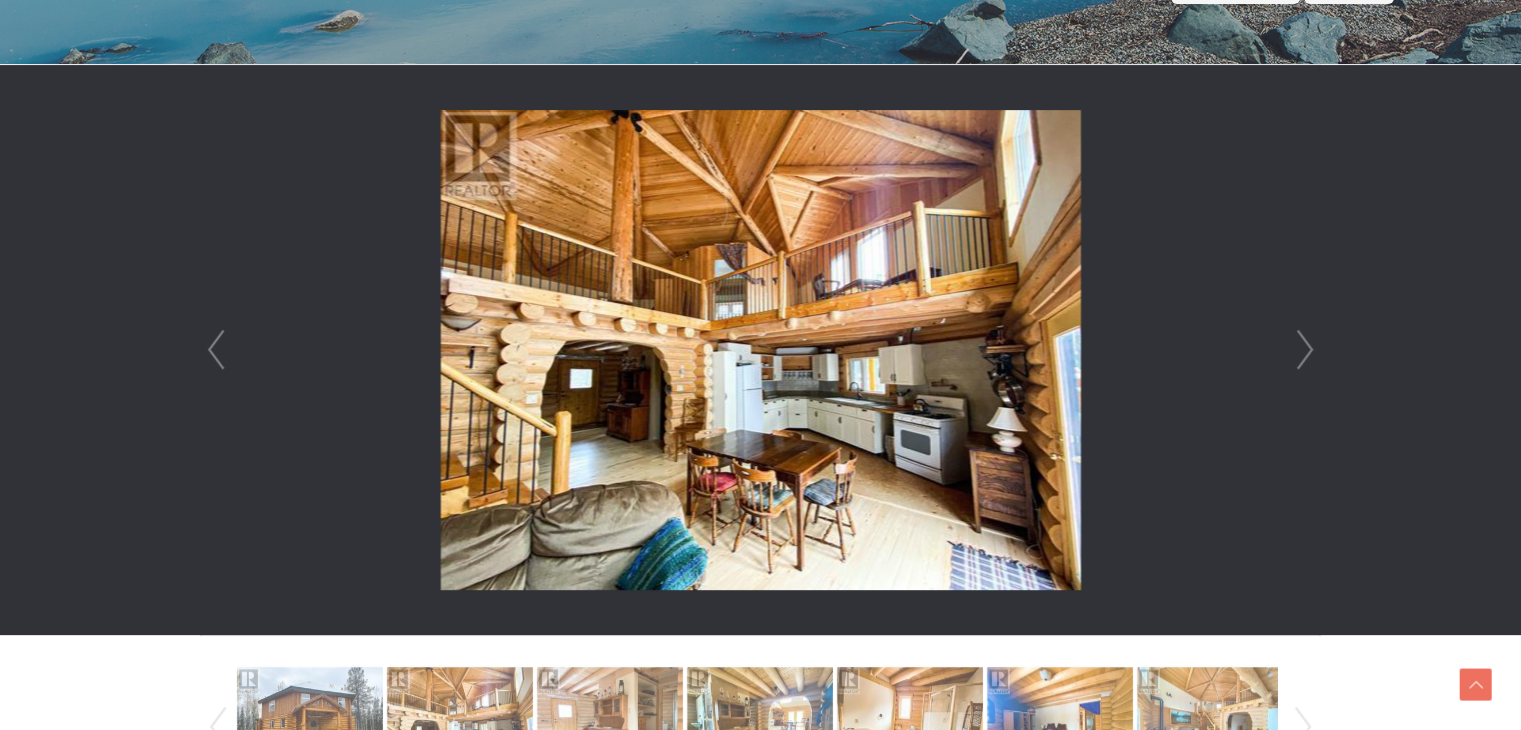 click on "Next" at bounding box center [1305, 350] 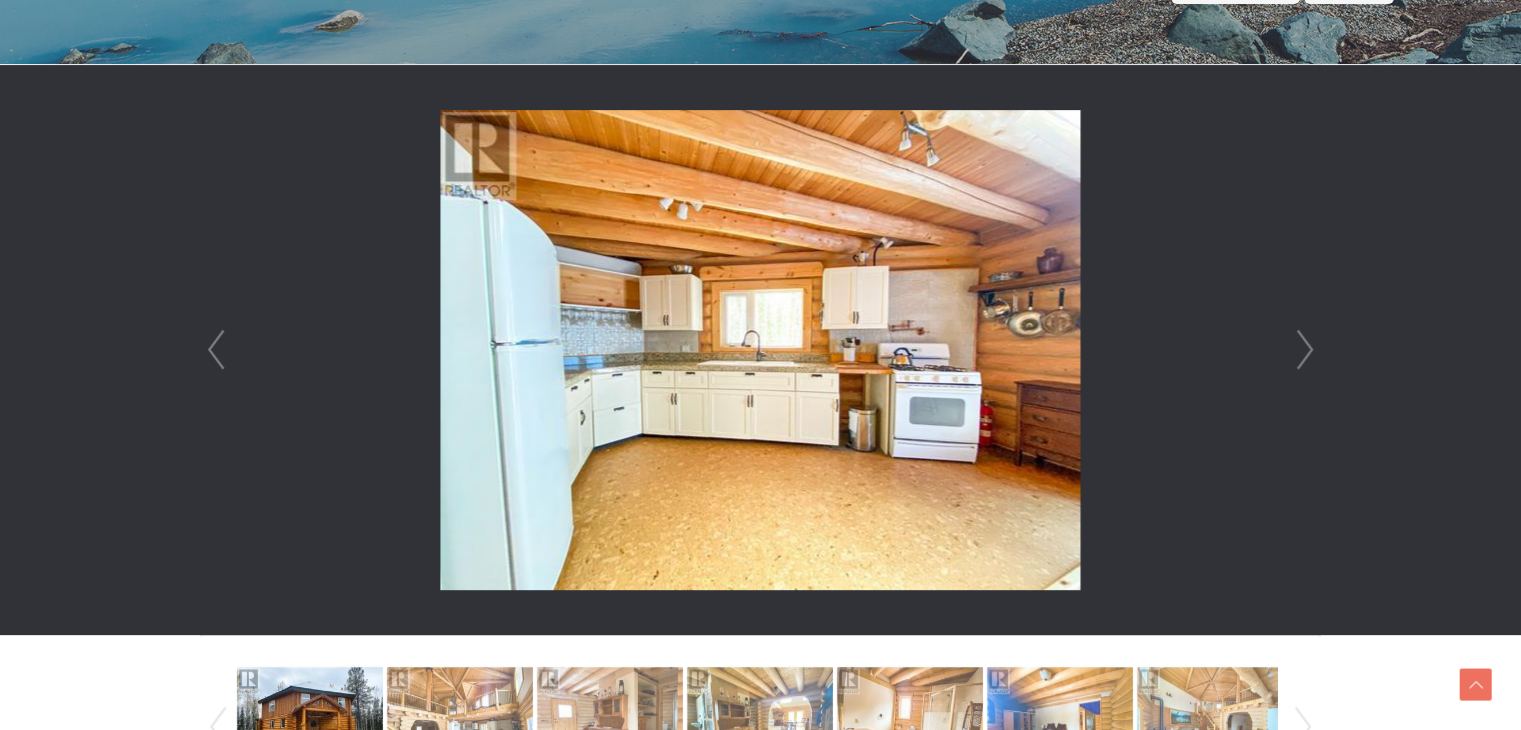 click on "Next" at bounding box center (1305, 350) 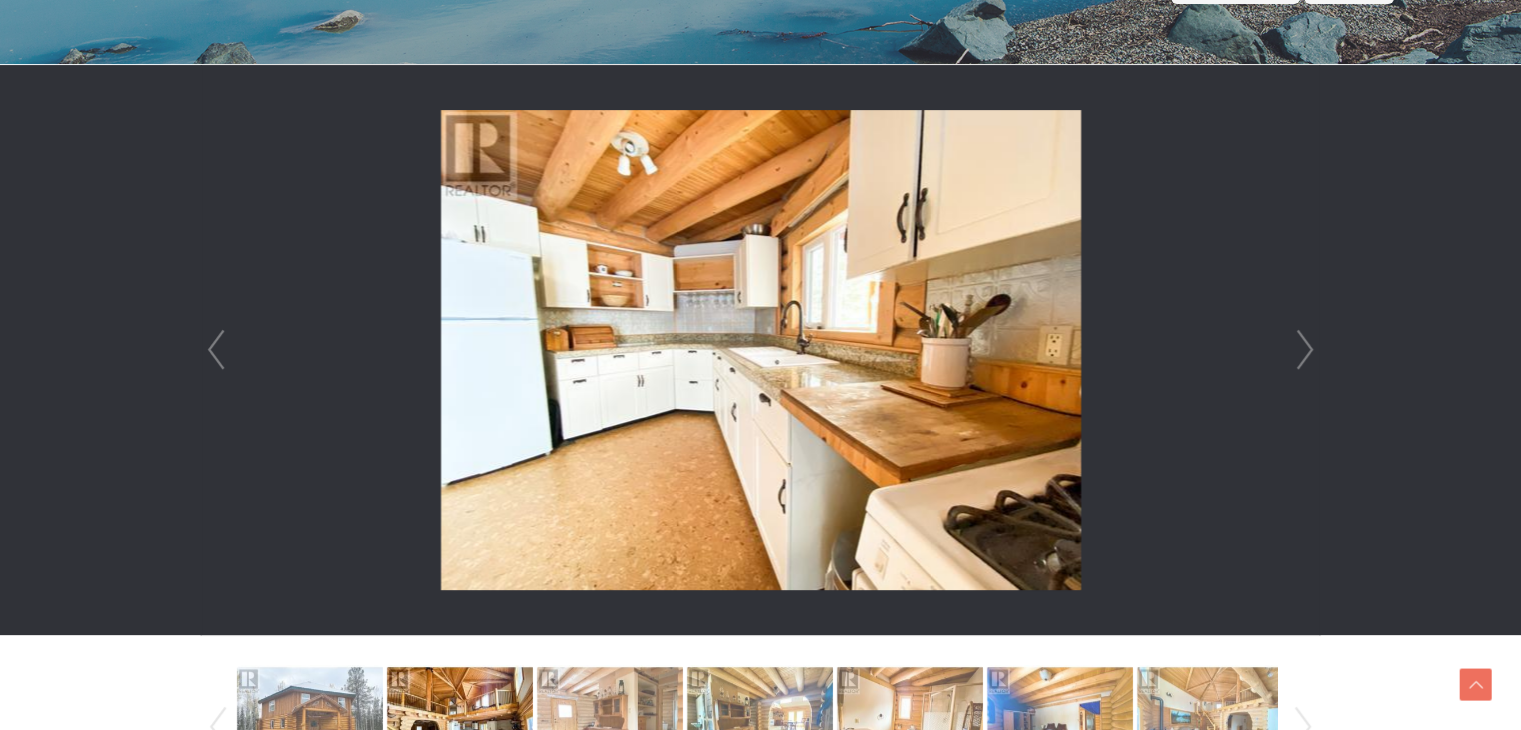 click on "Next" at bounding box center (1305, 350) 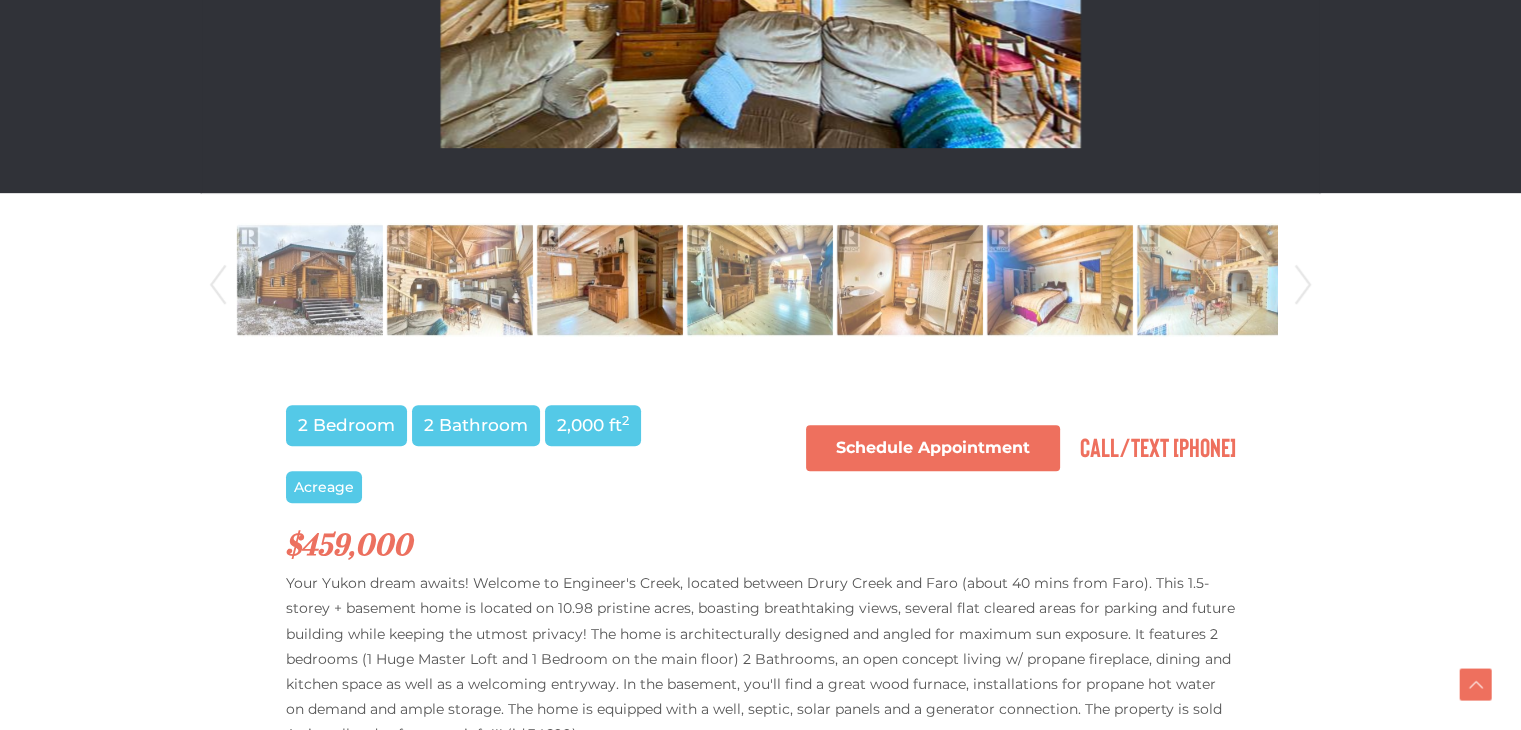 scroll, scrollTop: 954, scrollLeft: 0, axis: vertical 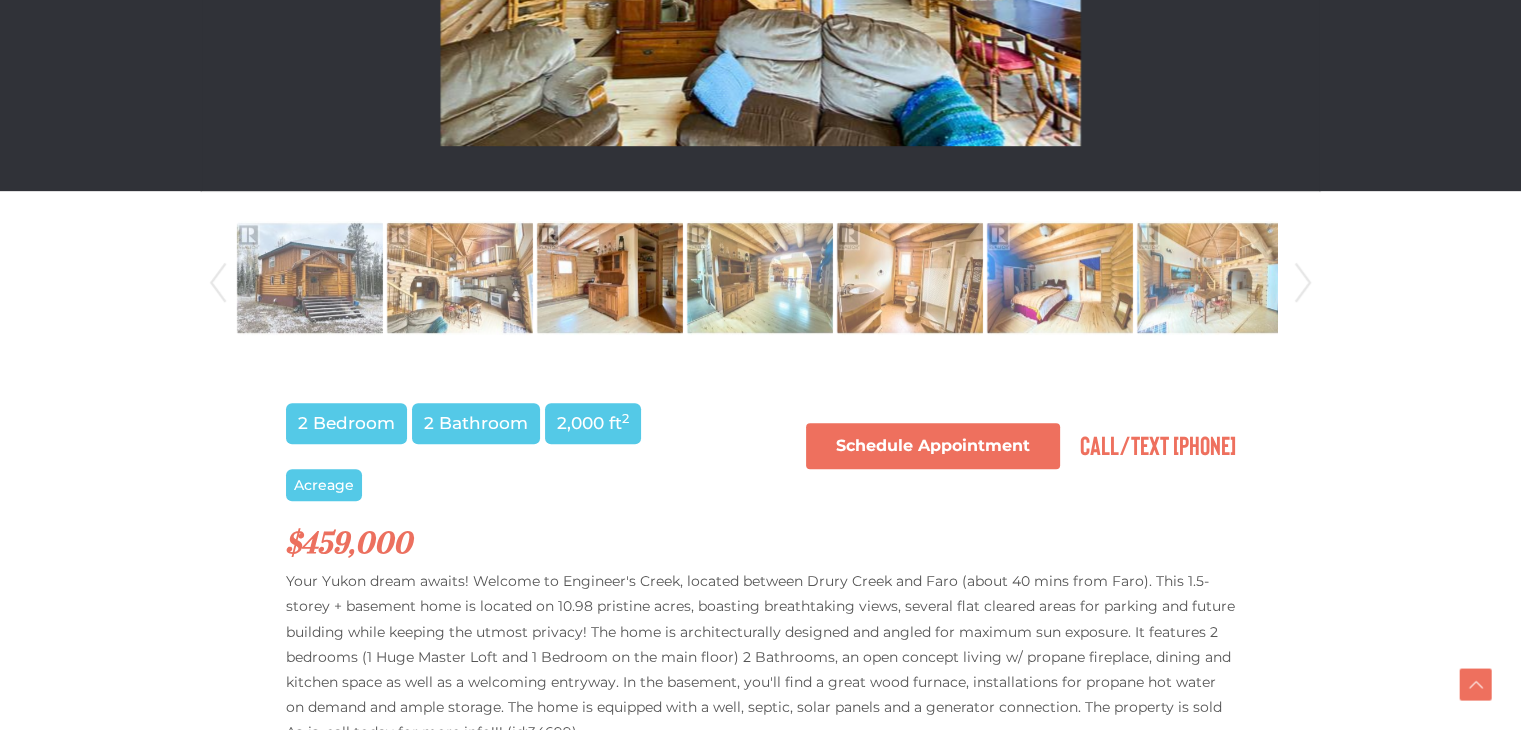 click on "Next" at bounding box center (1303, 283) 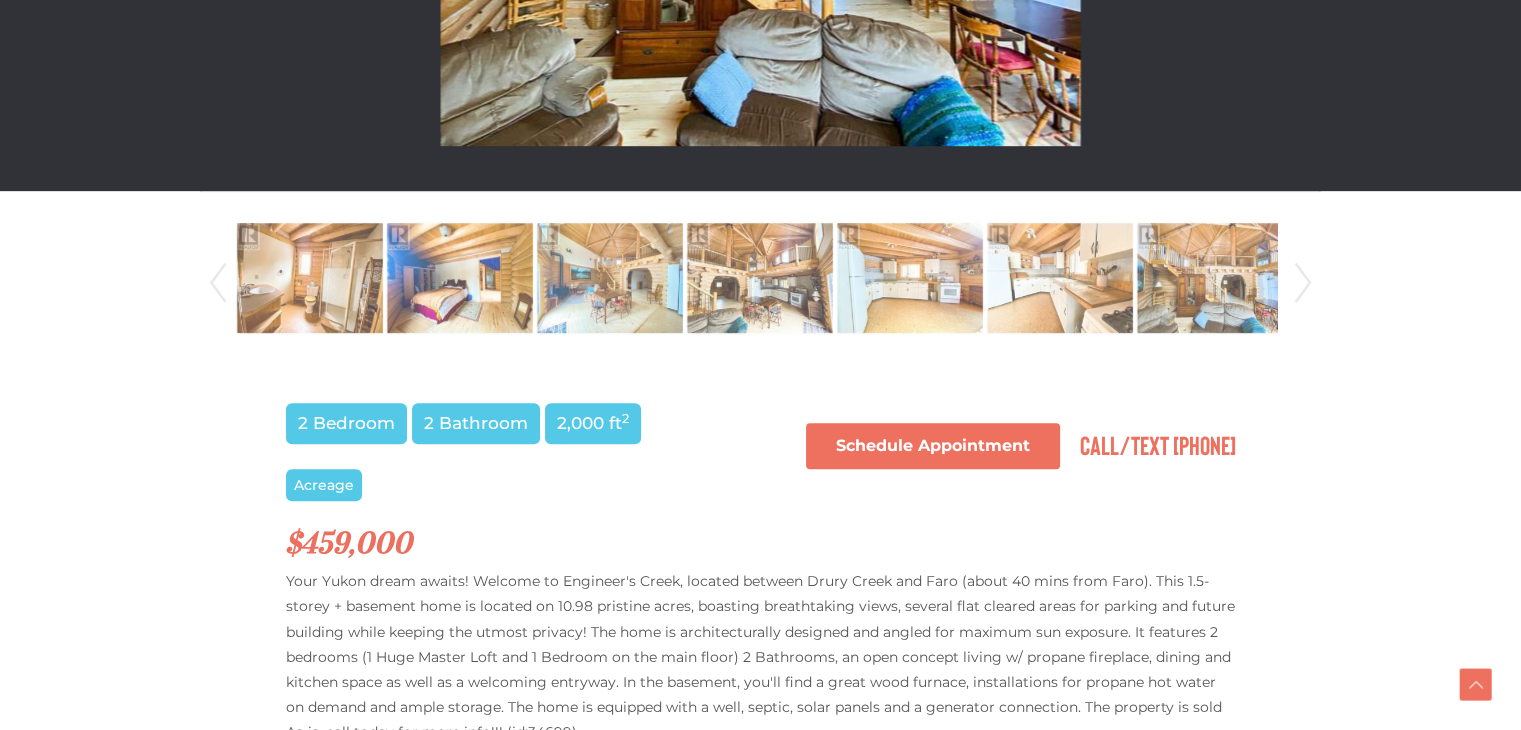 click on "Next" at bounding box center (1303, 283) 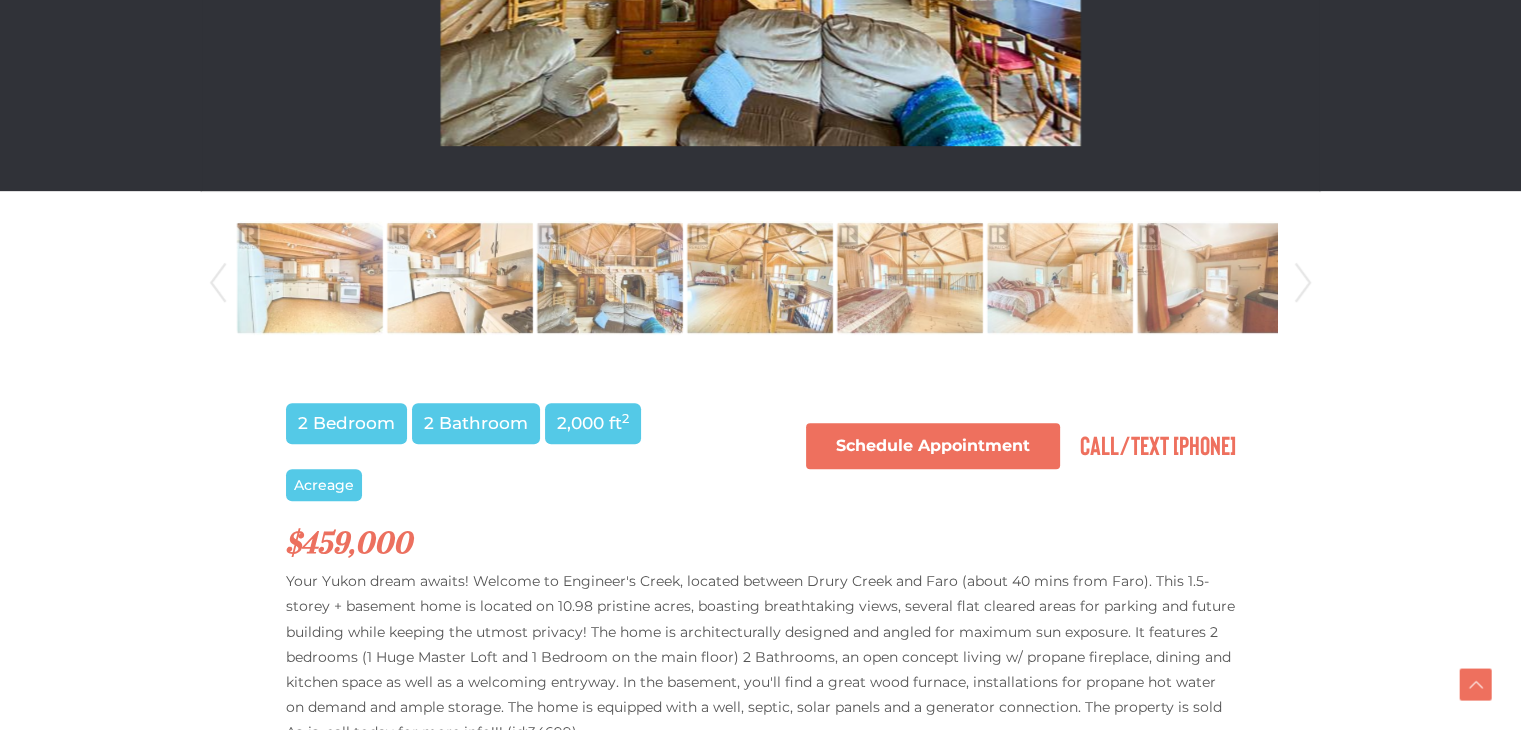 click on "Next" at bounding box center [1303, 283] 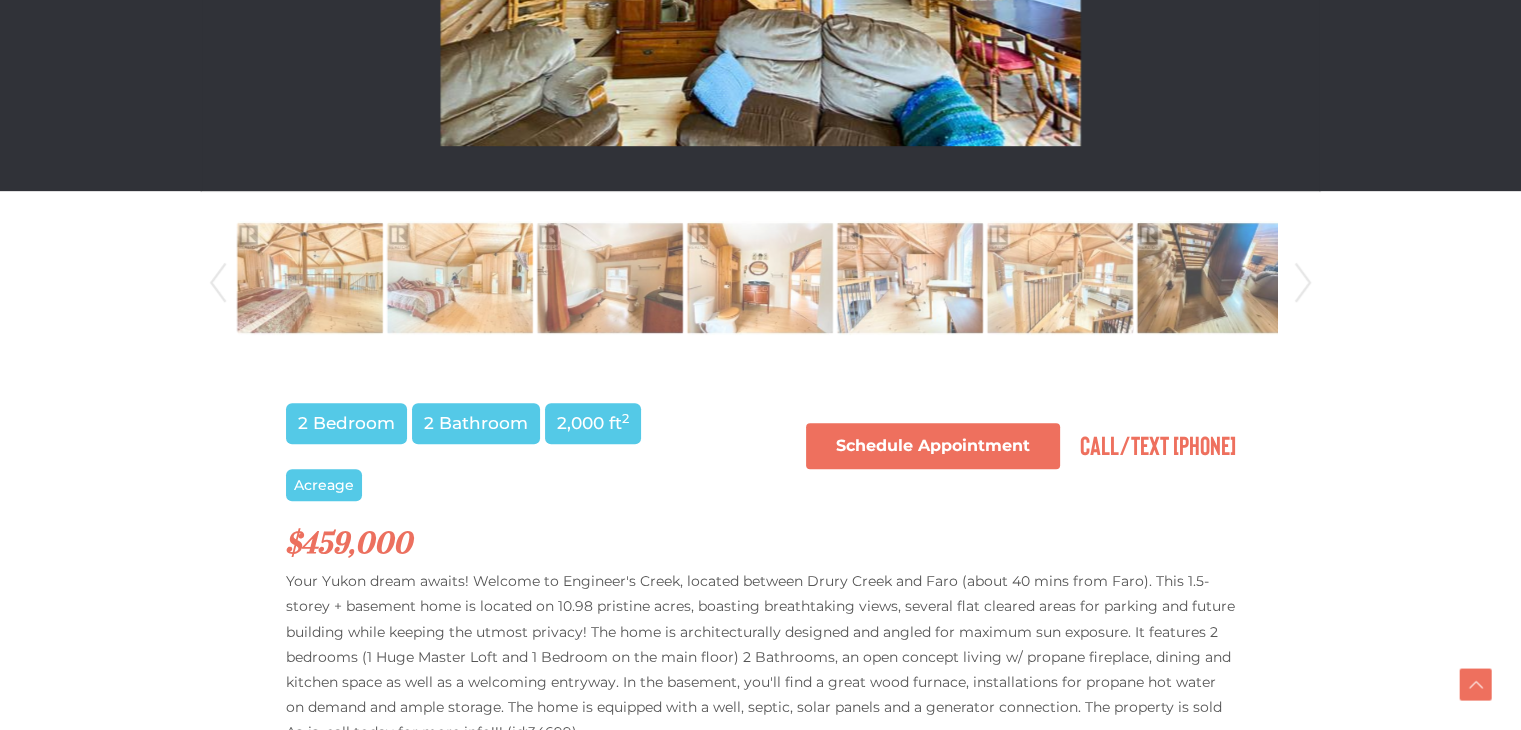 click on "Next" at bounding box center (1303, 283) 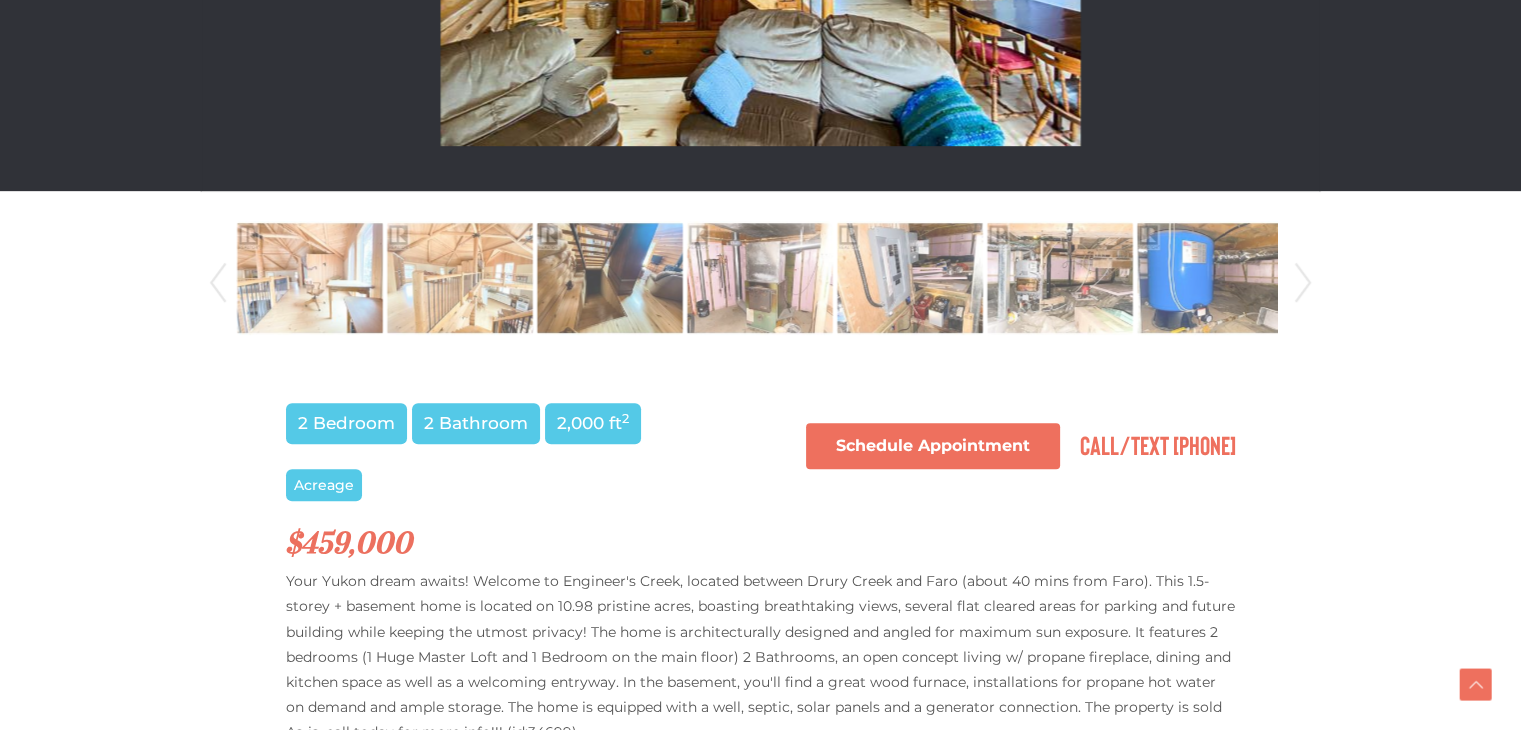 click on "Next" at bounding box center (1303, 283) 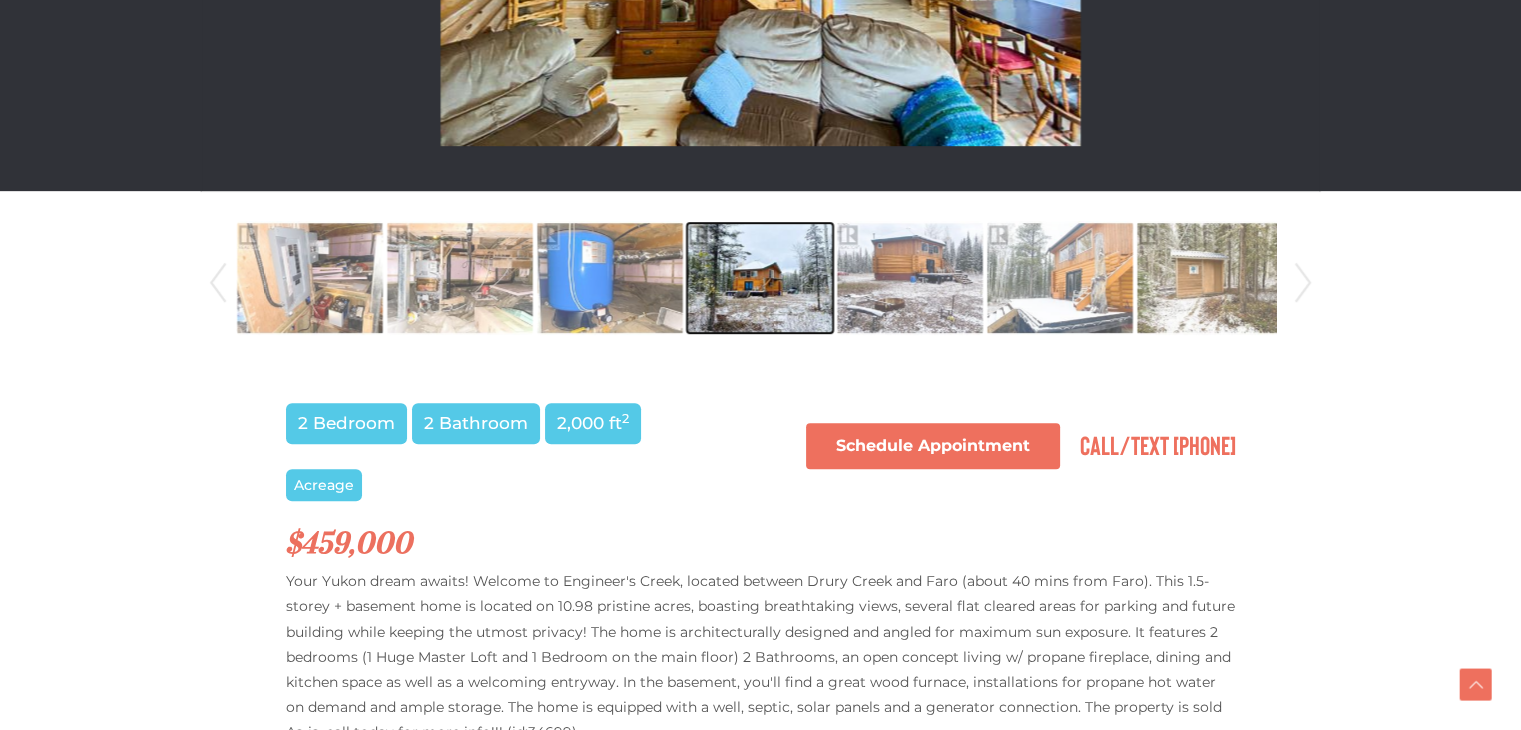 click at bounding box center (760, 278) 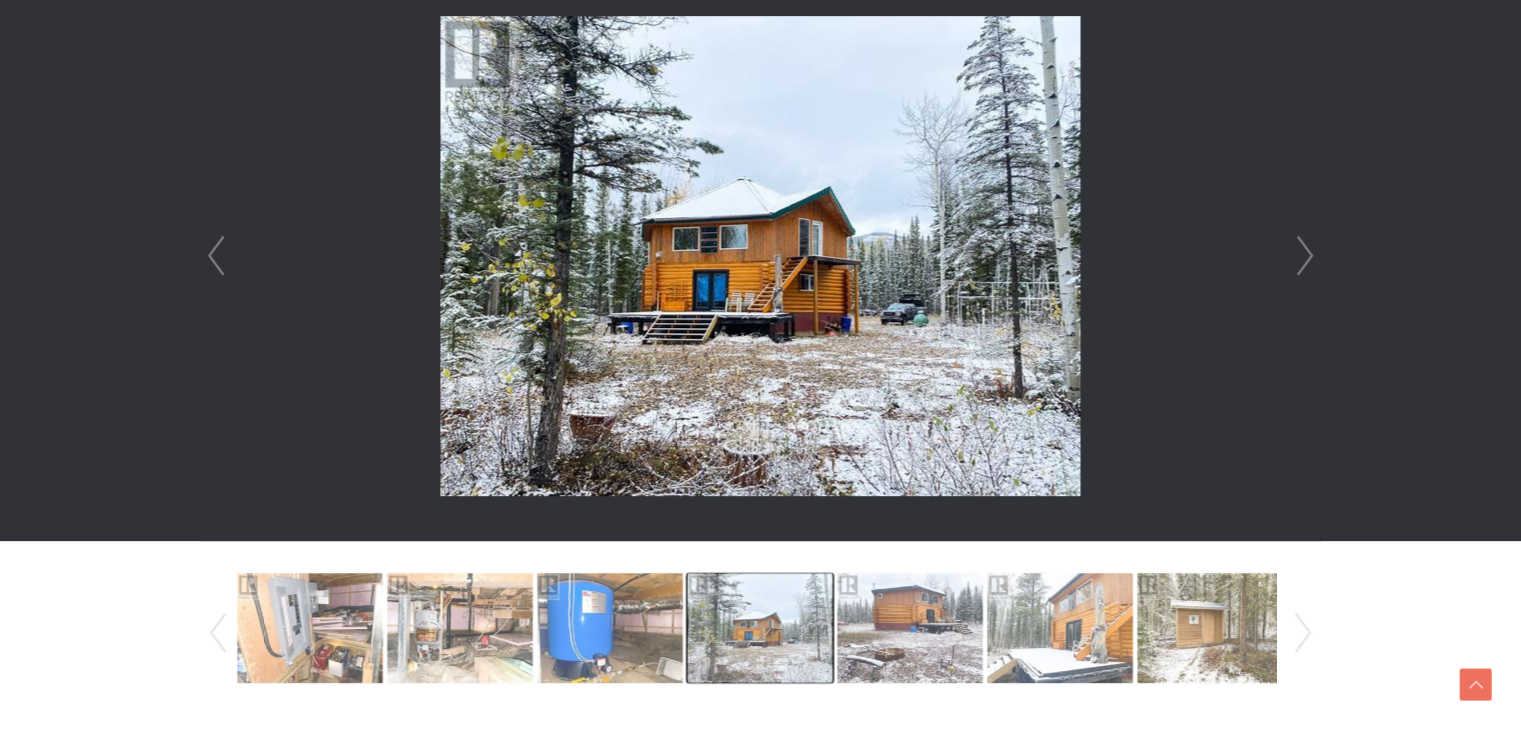 scroll, scrollTop: 604, scrollLeft: 0, axis: vertical 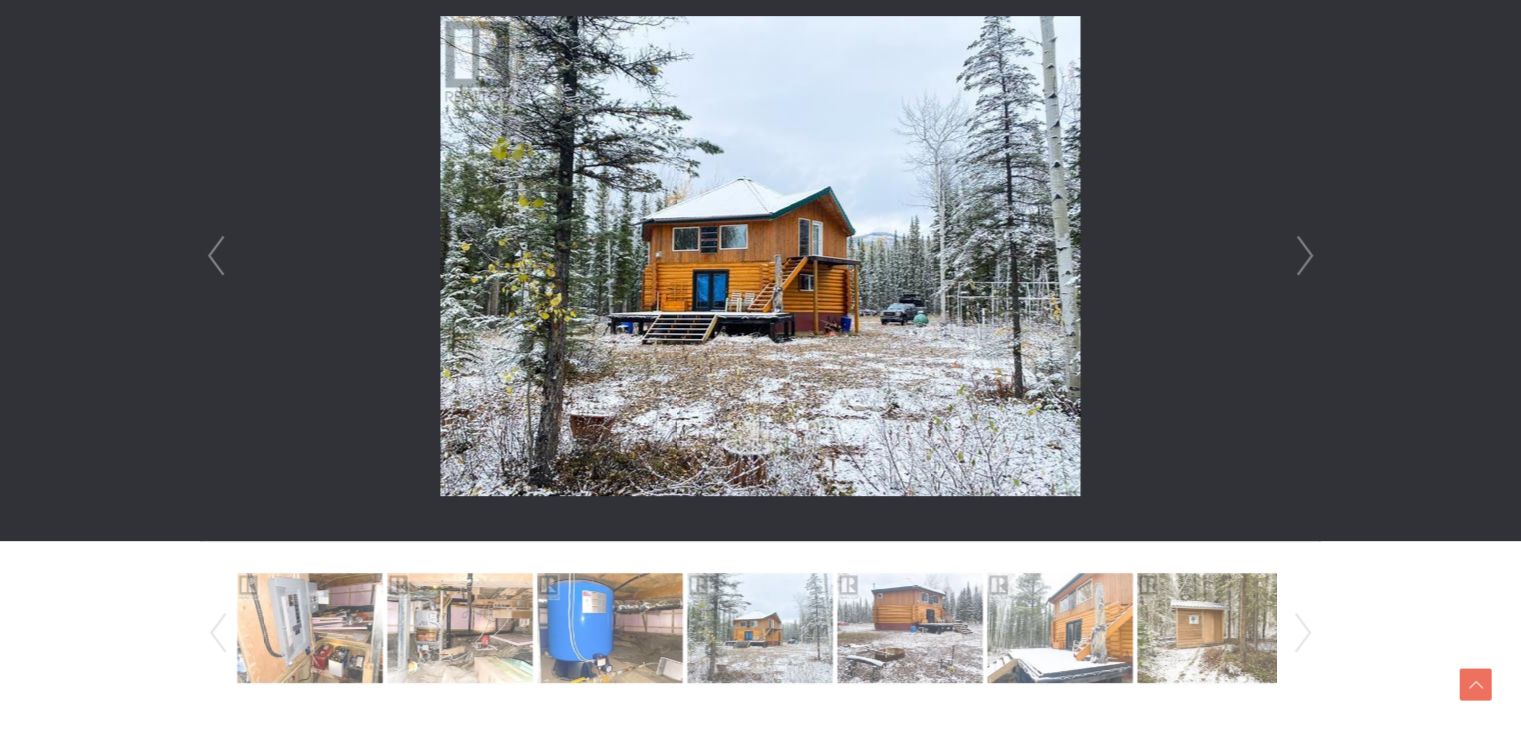 click on "Next" at bounding box center (1305, 256) 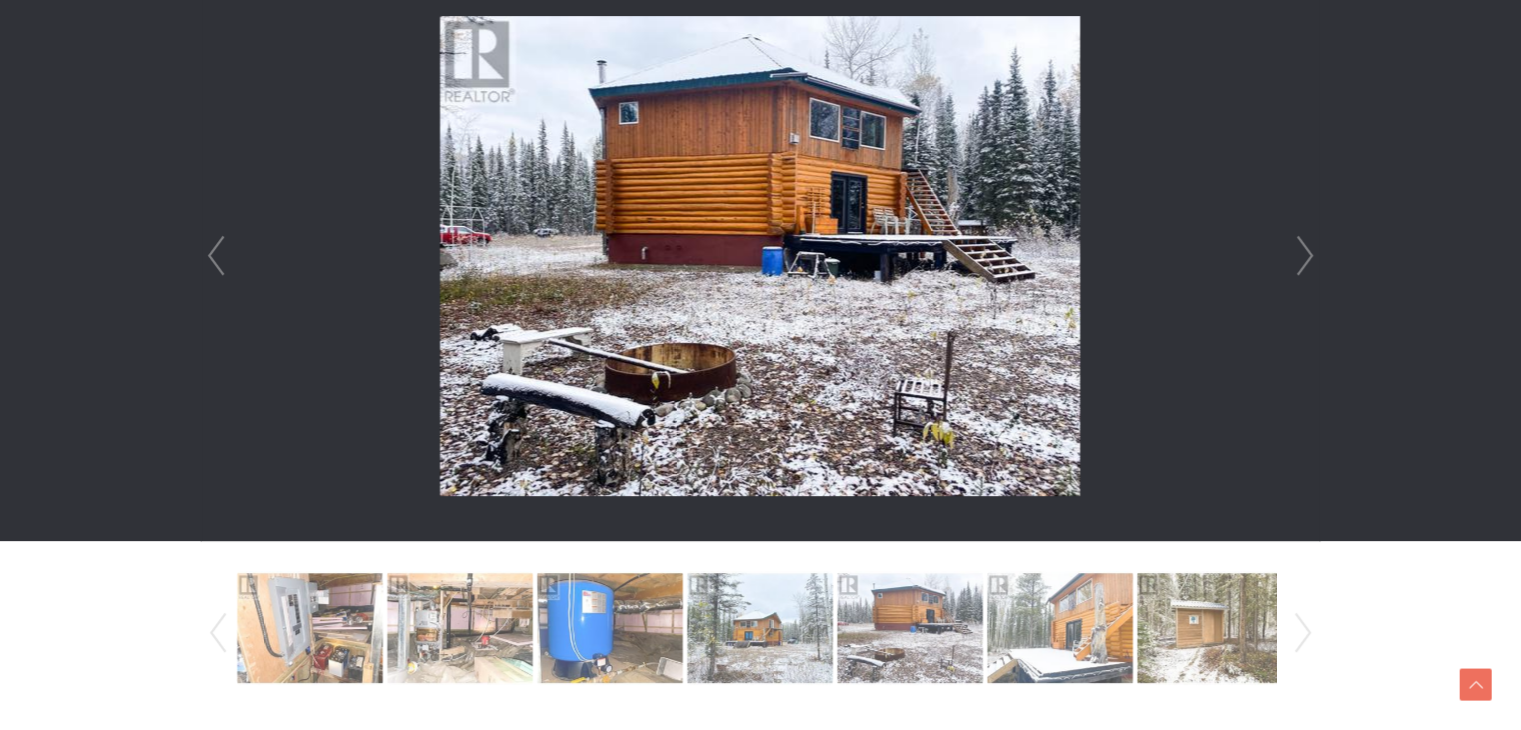 click on "Next" at bounding box center [1305, 256] 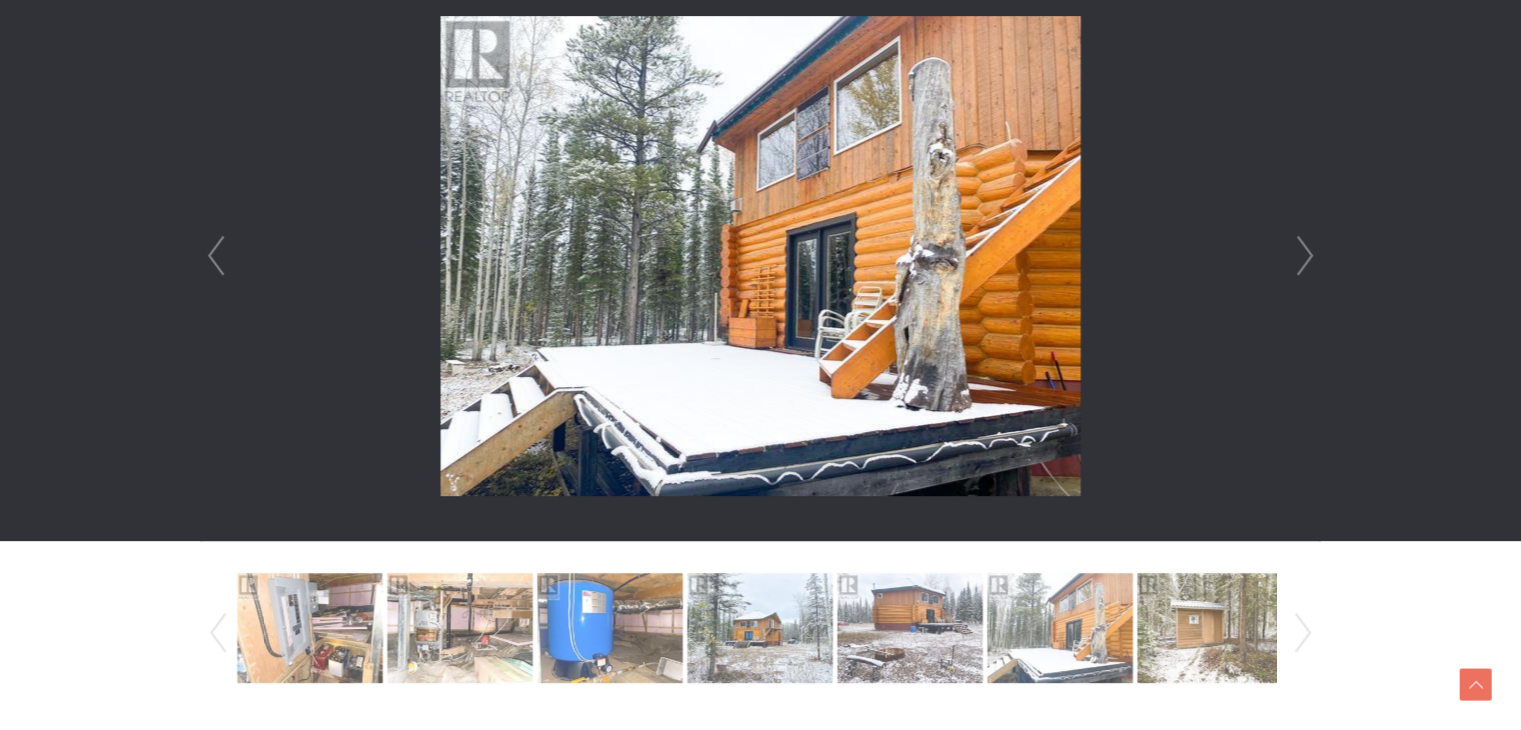 click on "Next" at bounding box center (1305, 256) 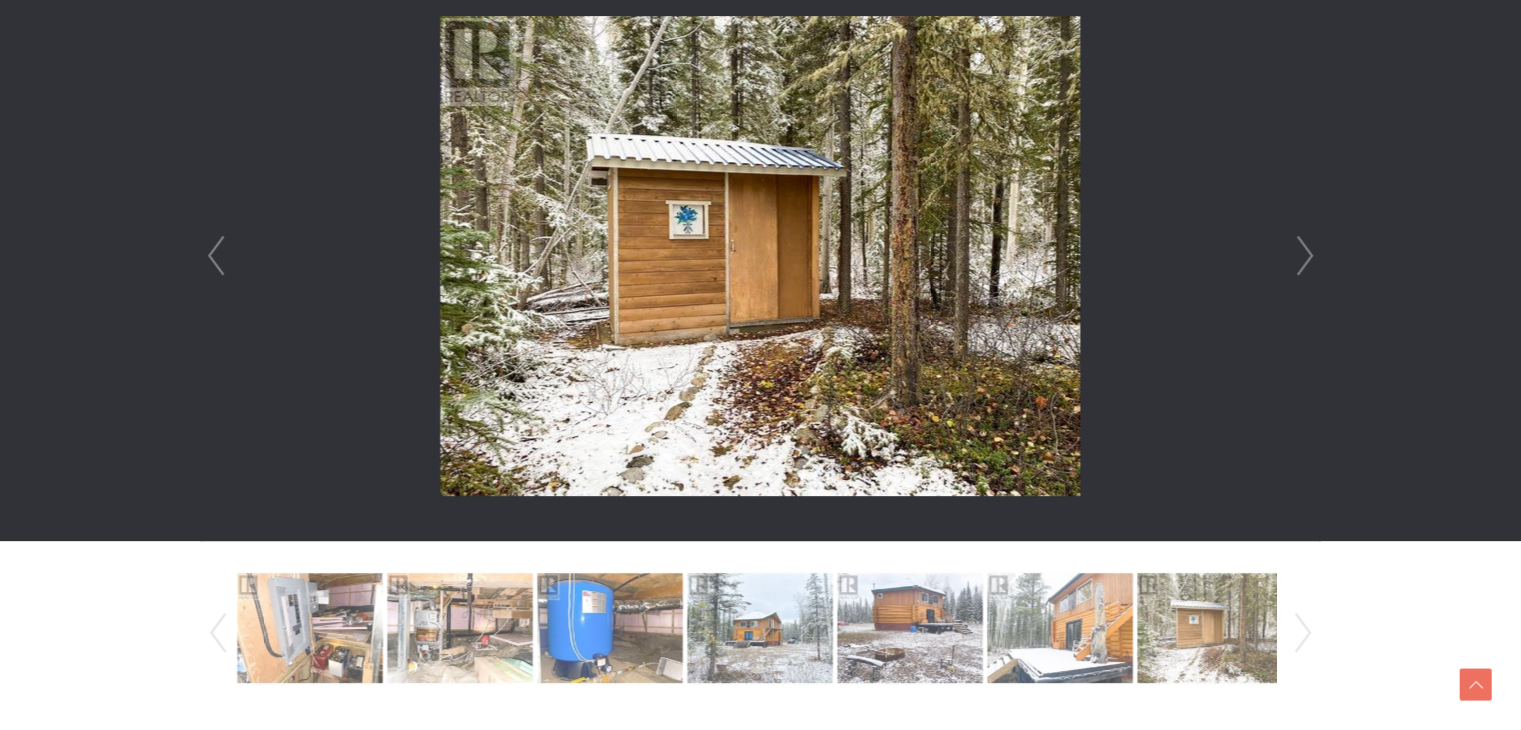 click on "Next" at bounding box center (1305, 256) 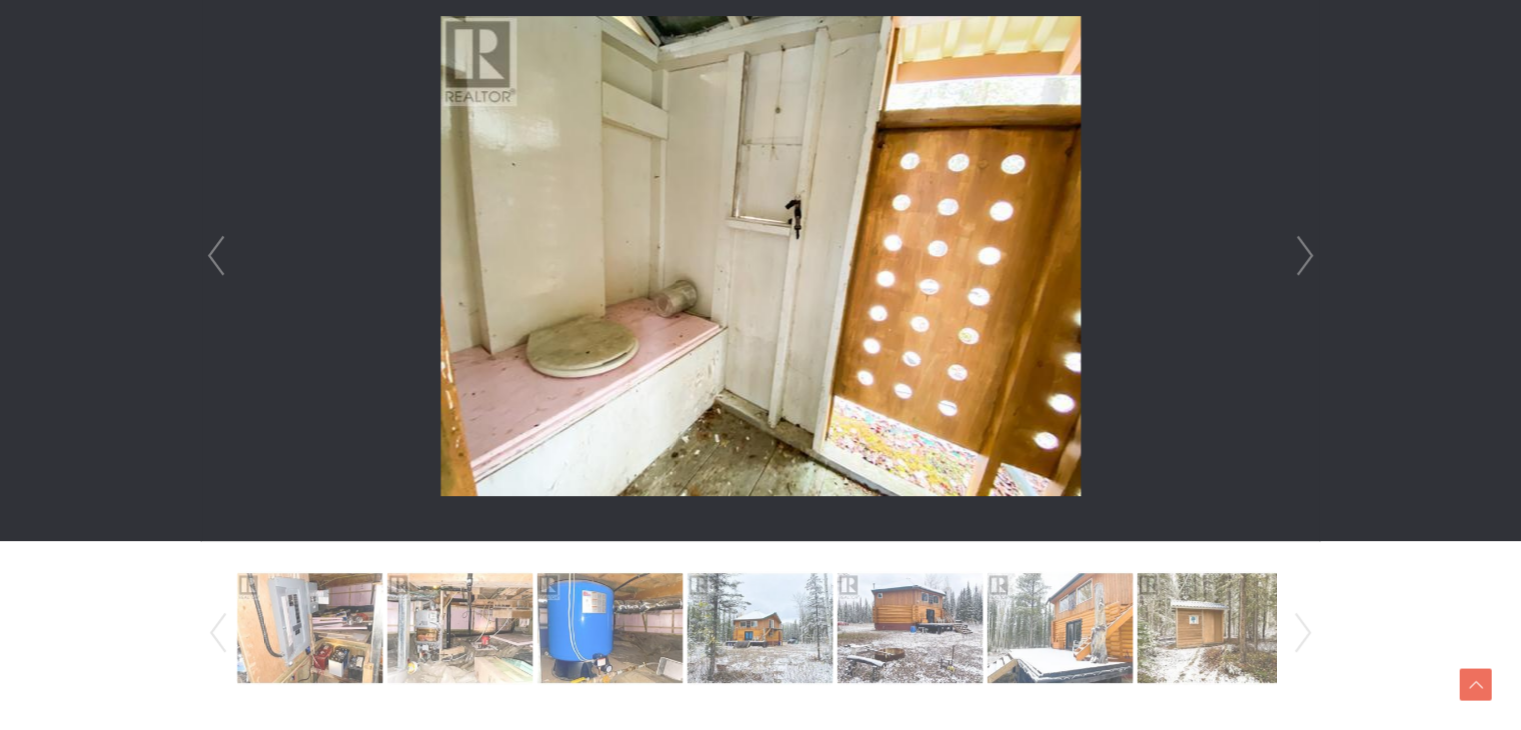click on "Next" at bounding box center [1305, 256] 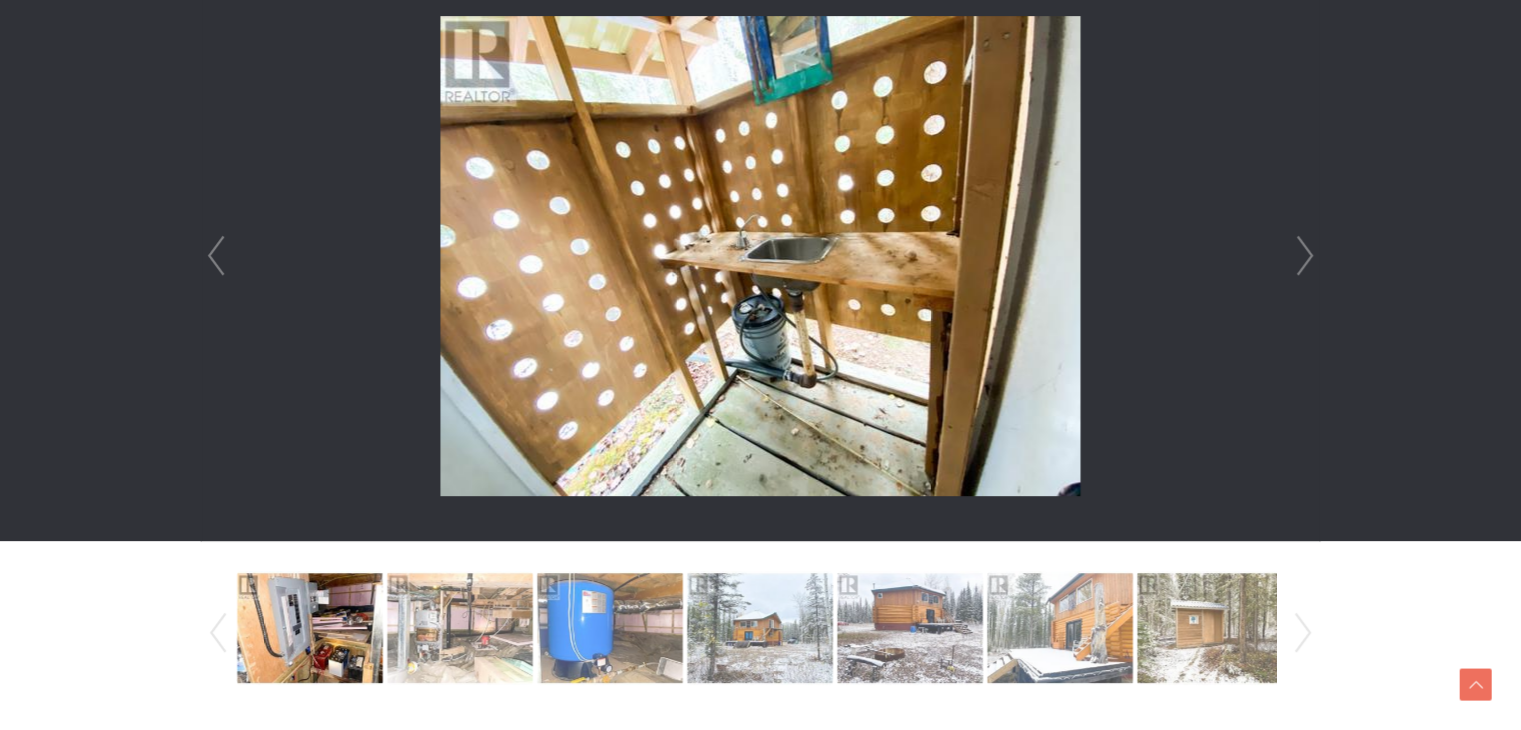 click on "Next" at bounding box center (1305, 256) 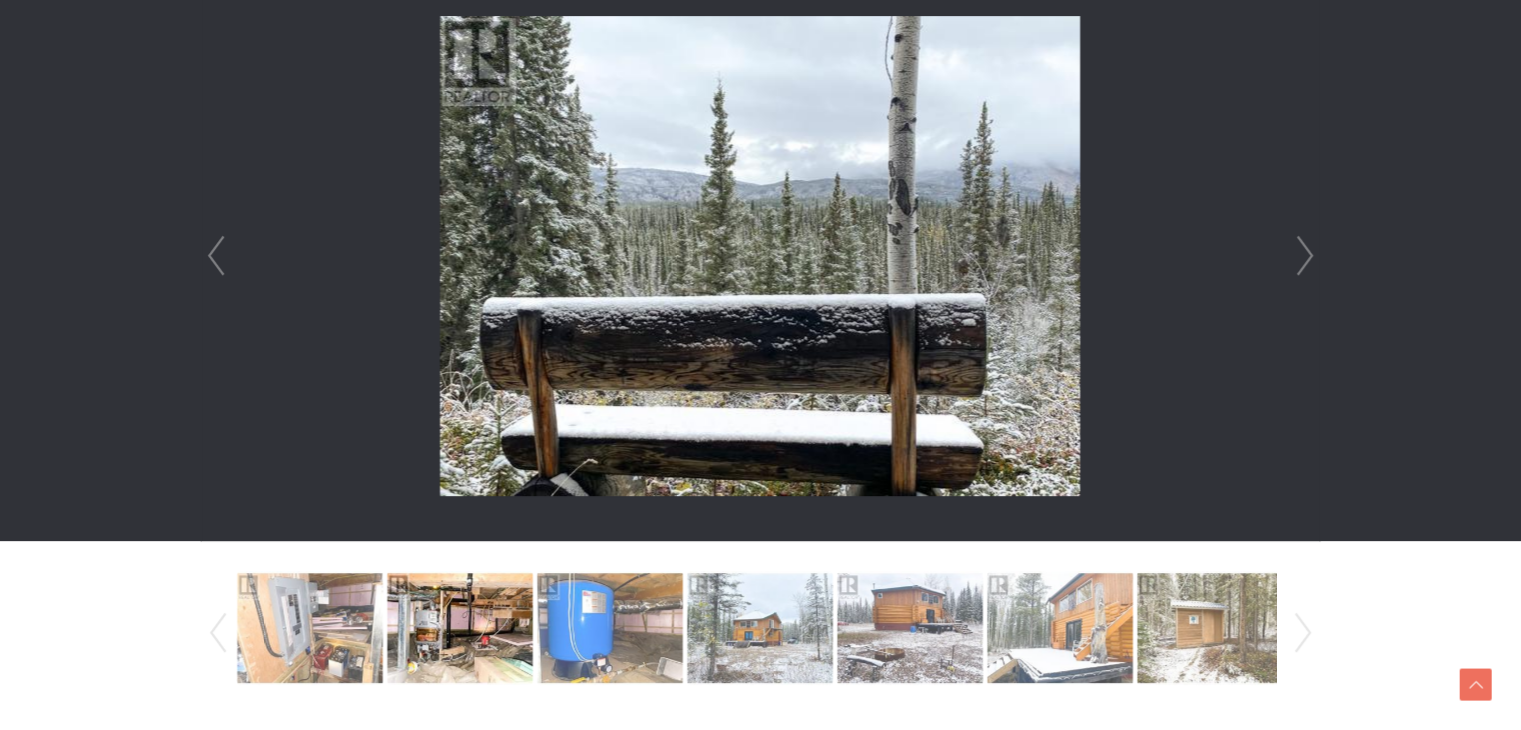click on "Next" at bounding box center [1305, 256] 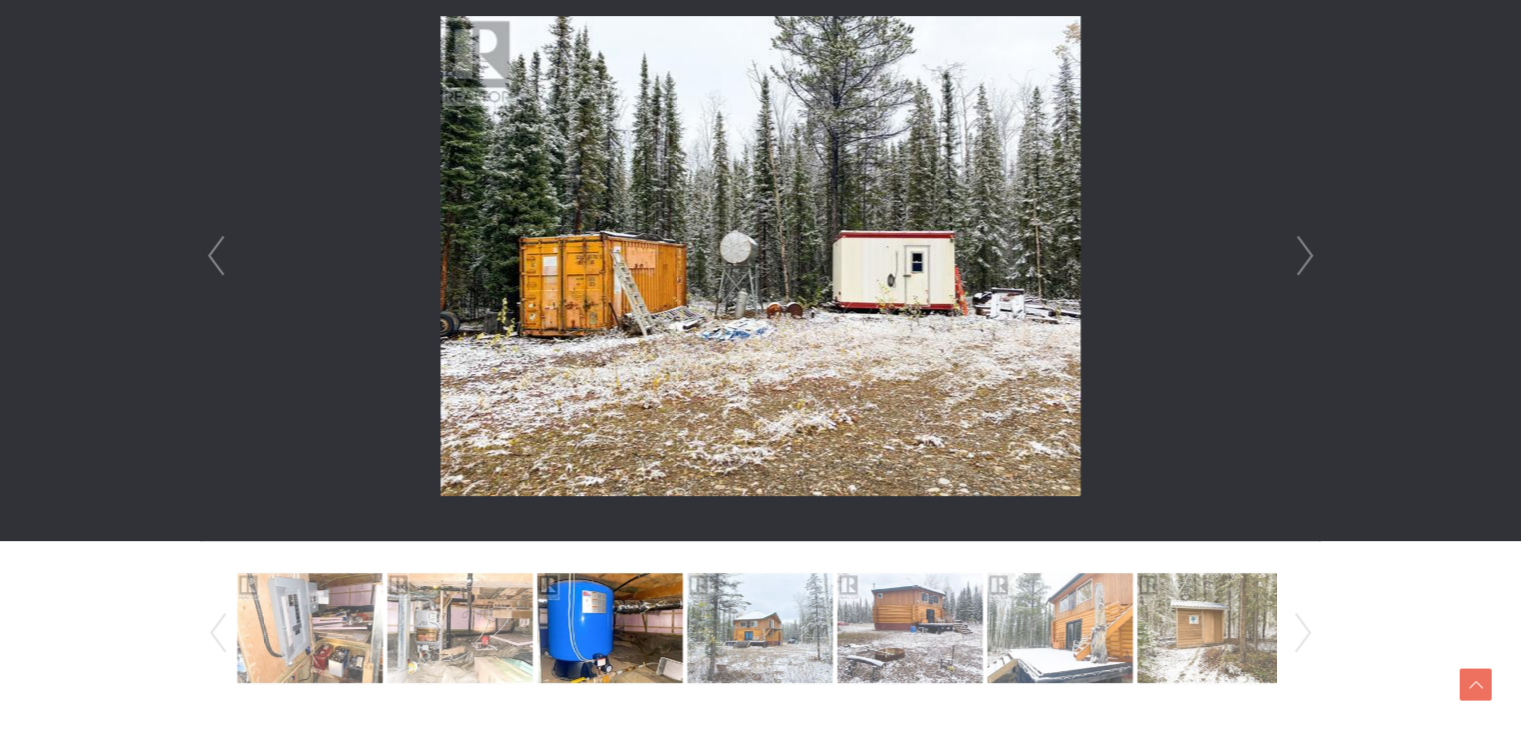 click on "Next" at bounding box center (1305, 256) 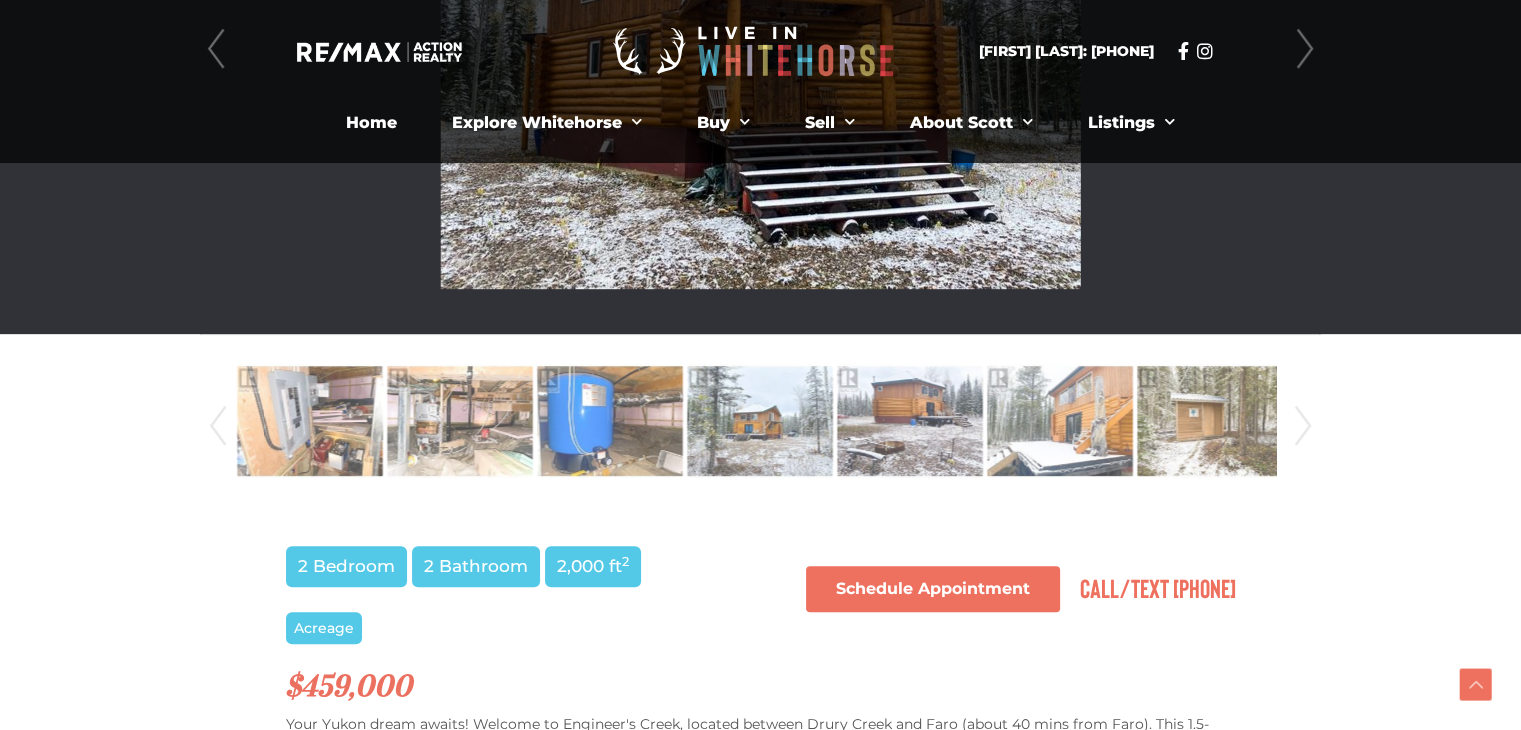 scroll, scrollTop: 808, scrollLeft: 0, axis: vertical 